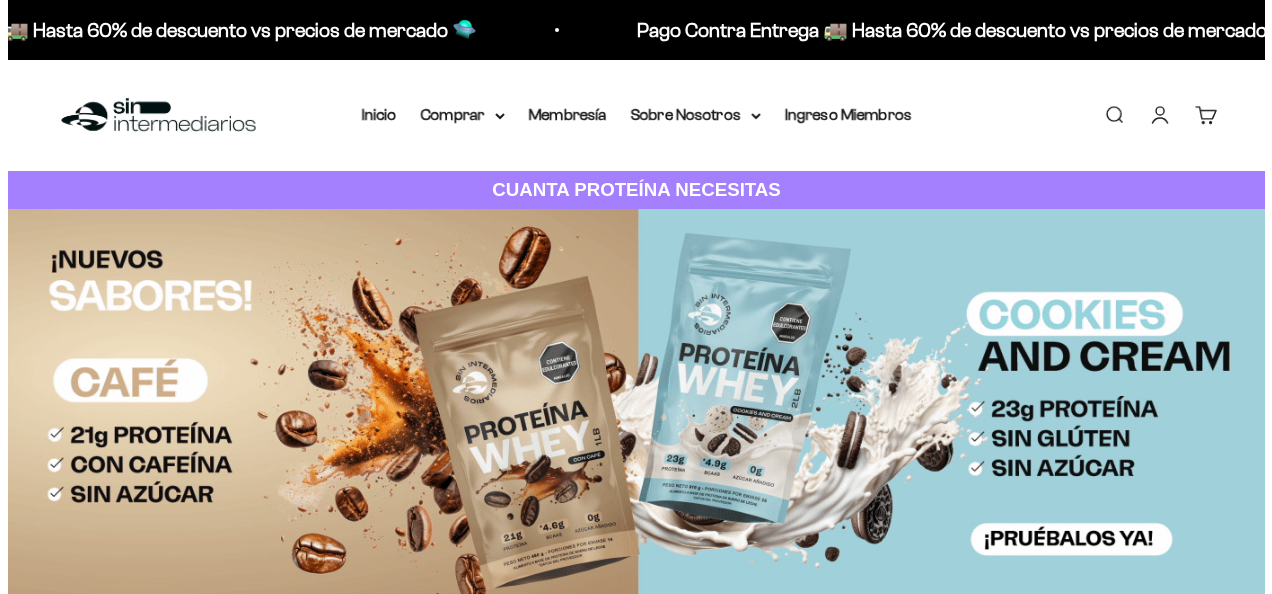 scroll, scrollTop: 0, scrollLeft: 0, axis: both 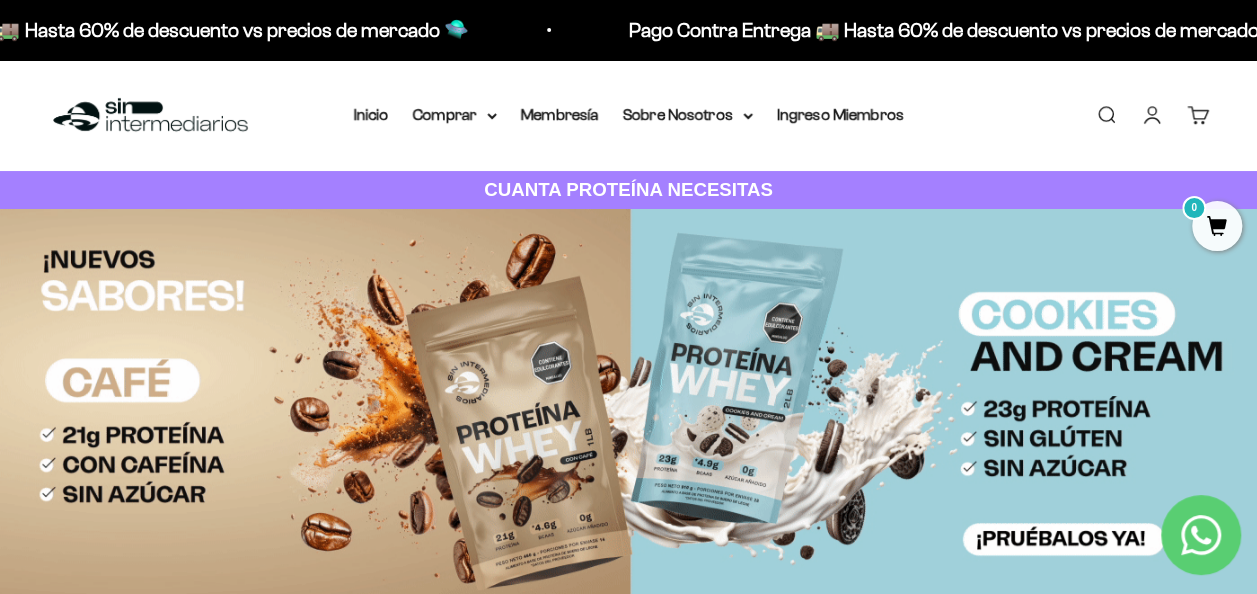 click on "Buscar" at bounding box center [1106, 115] 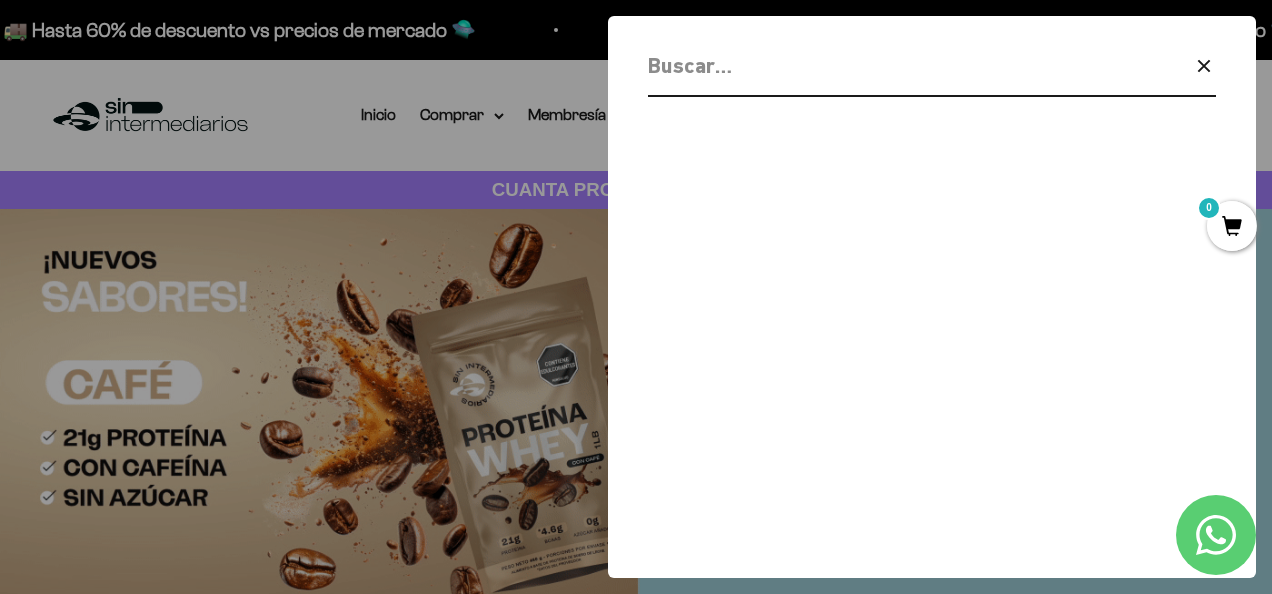 click at bounding box center (880, 65) 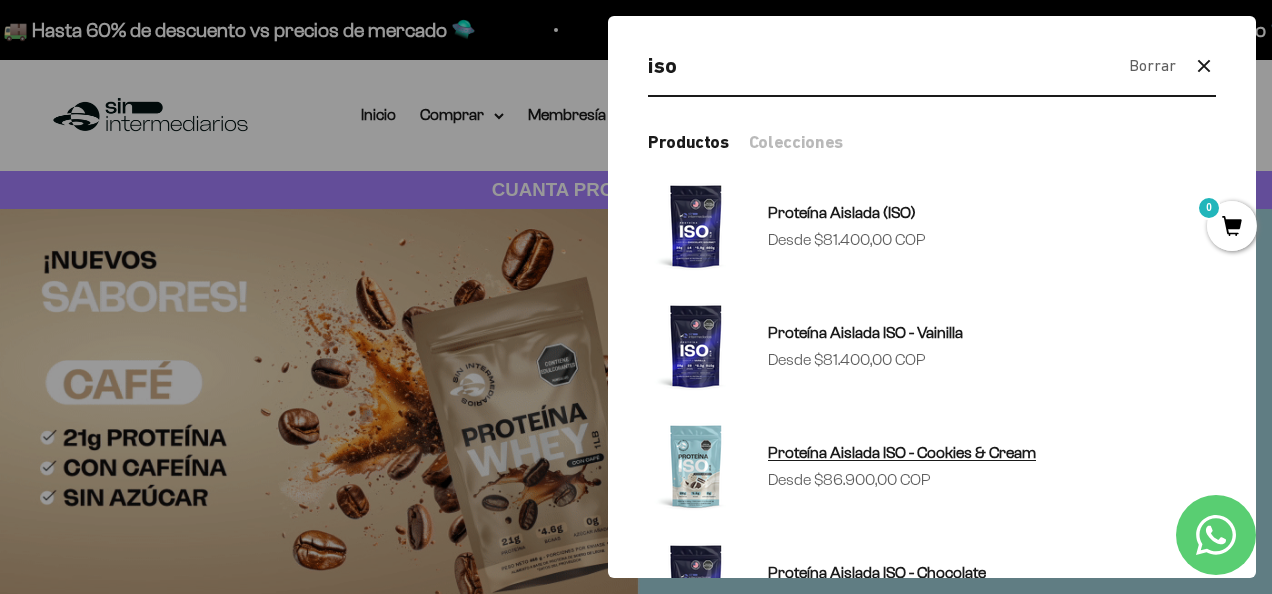type on "iso" 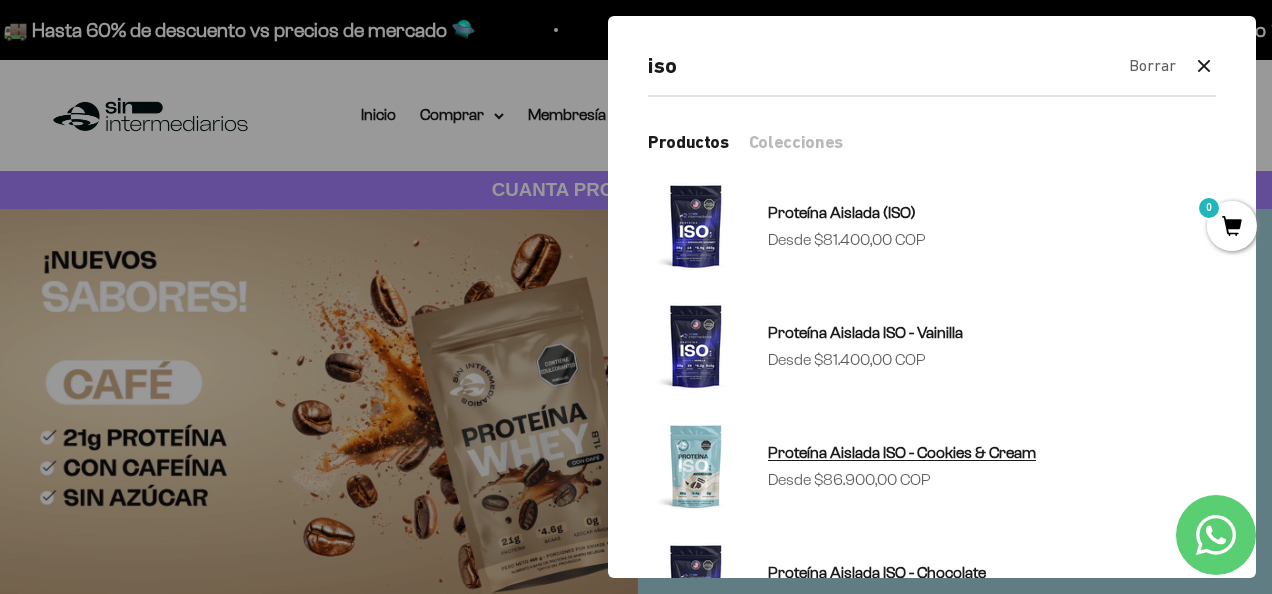 click on "Proteína Aislada ISO - Cookies & Cream" at bounding box center (902, 452) 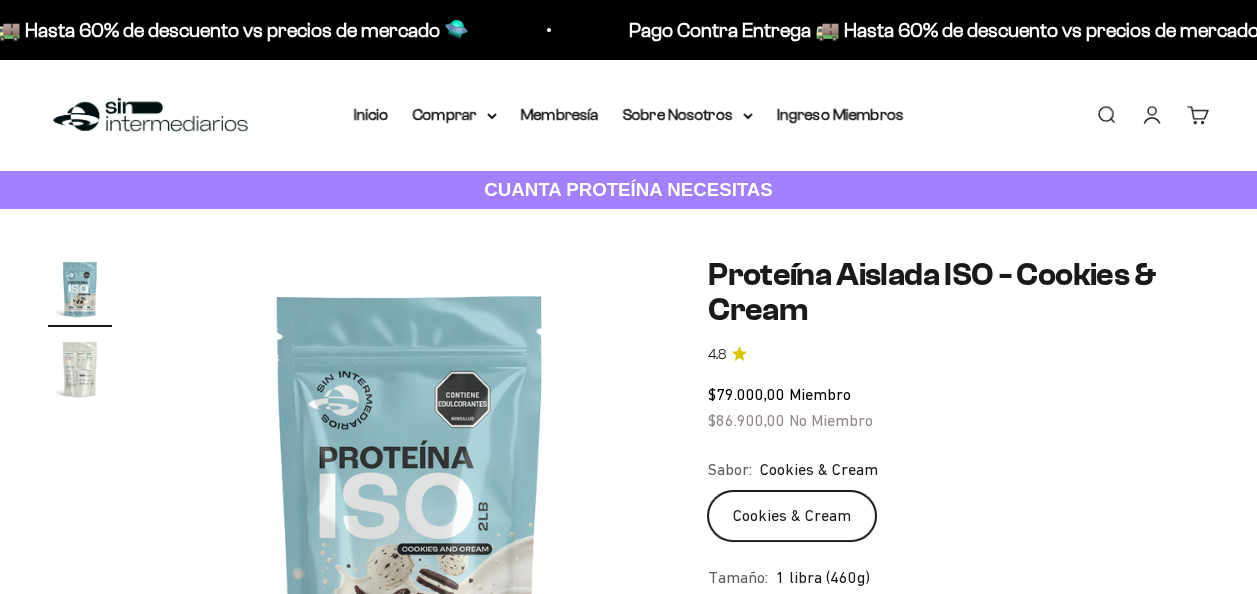 scroll, scrollTop: 0, scrollLeft: 0, axis: both 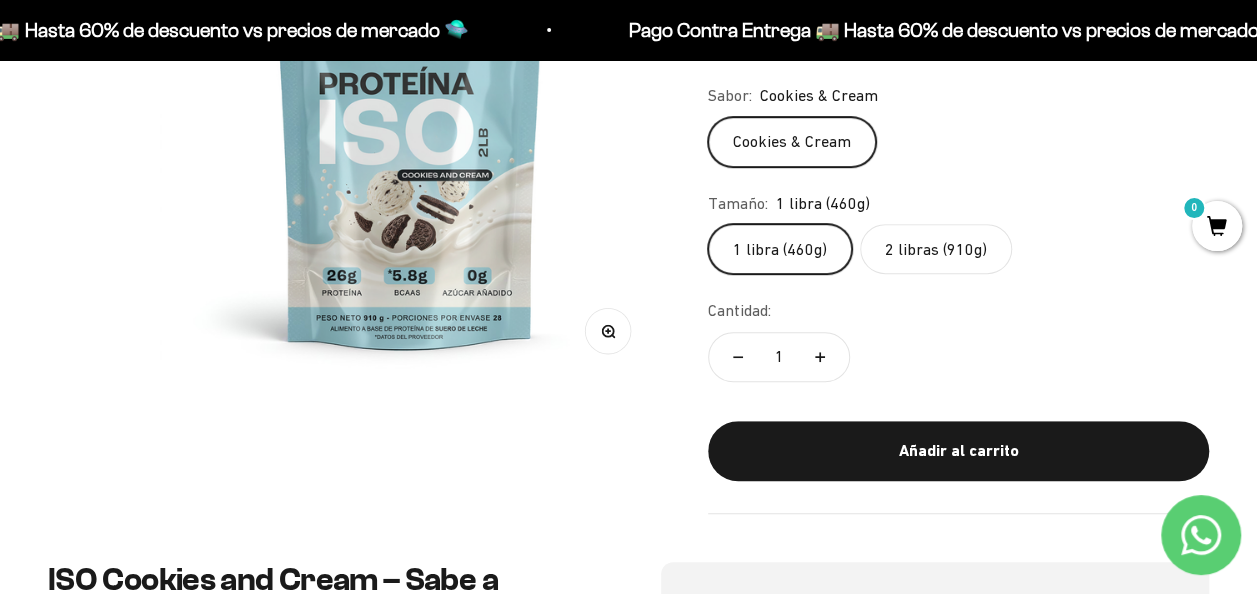 click on "2 libras (910g)" 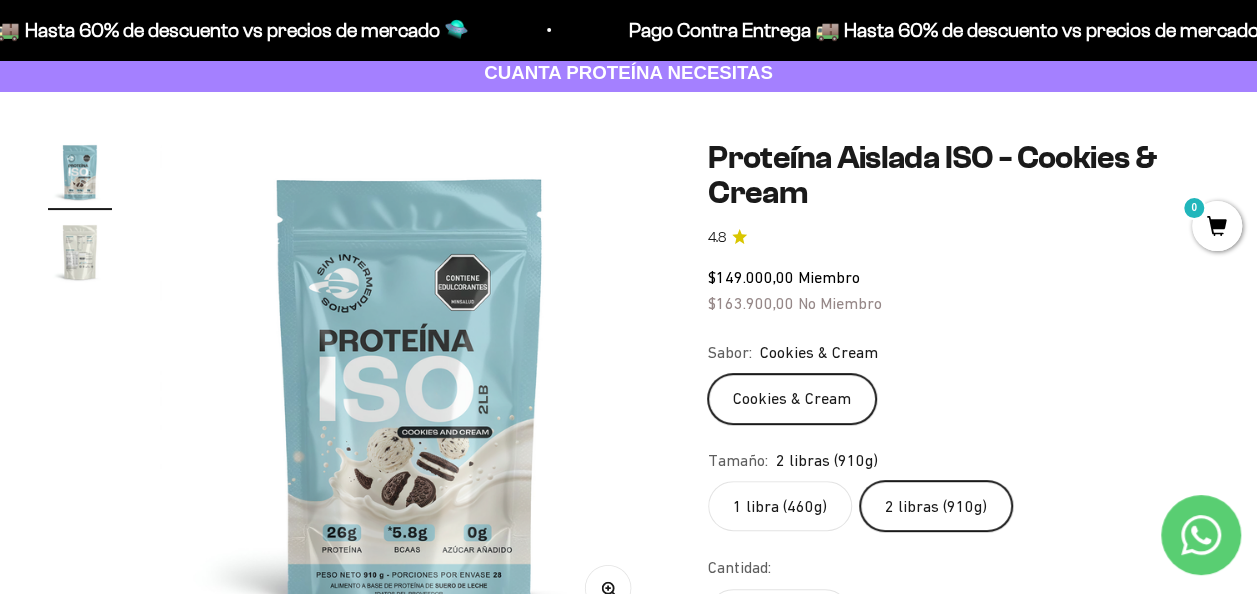 scroll, scrollTop: 0, scrollLeft: 0, axis: both 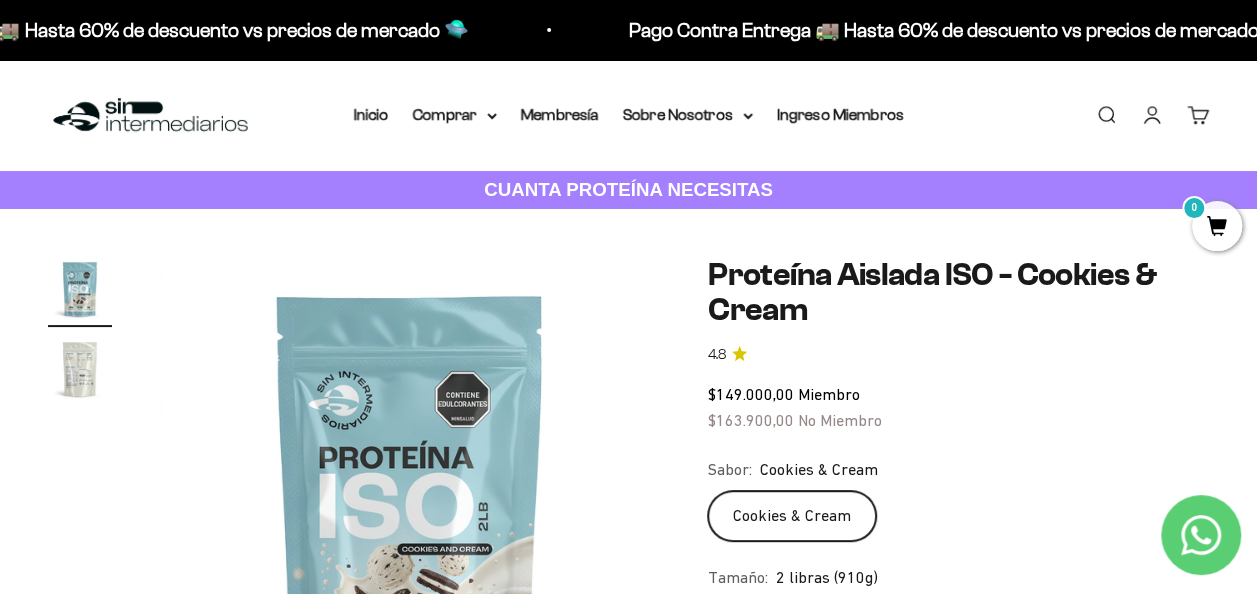 click on "Iniciar sesión" at bounding box center (1152, 115) 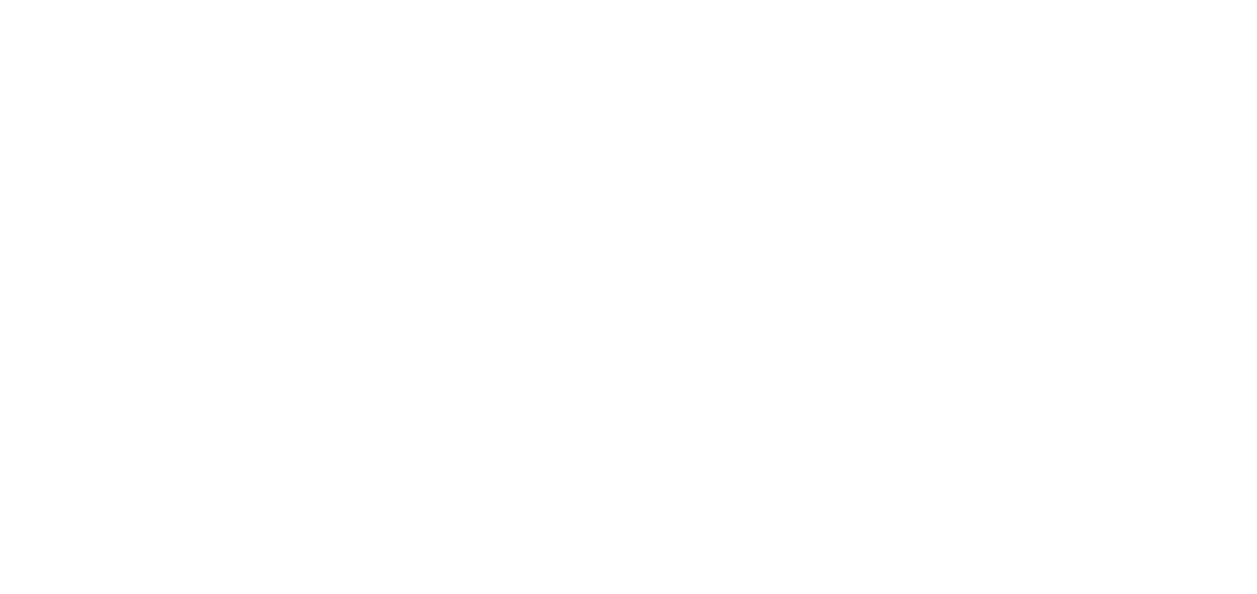 scroll, scrollTop: 0, scrollLeft: 0, axis: both 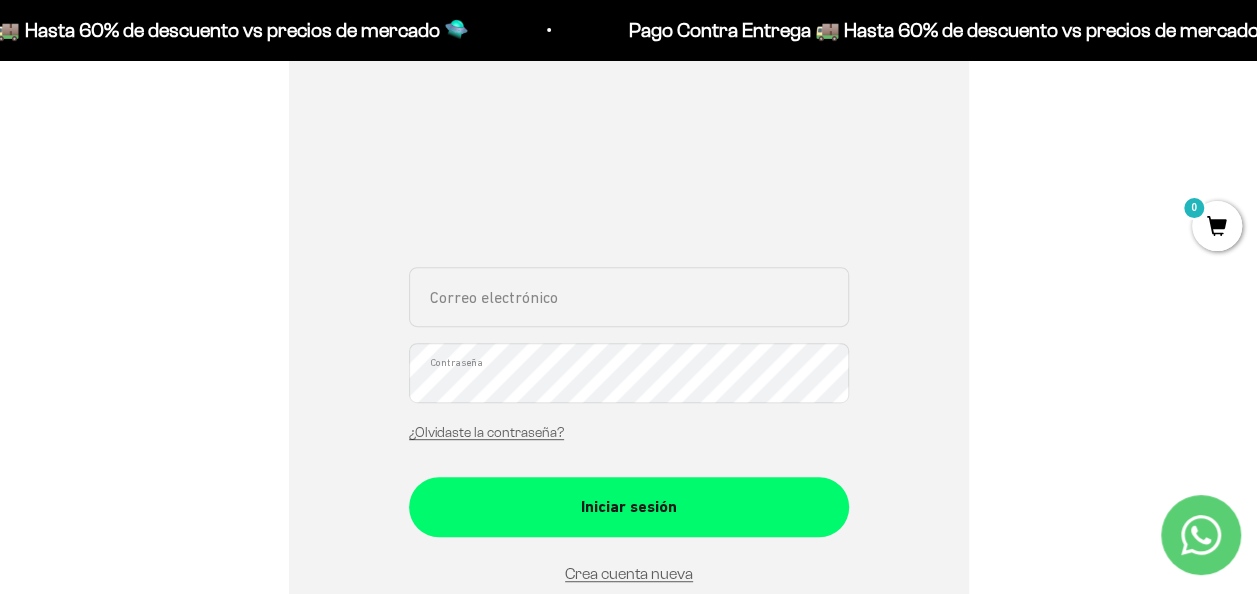 click on "Correo electrónico" at bounding box center (629, 297) 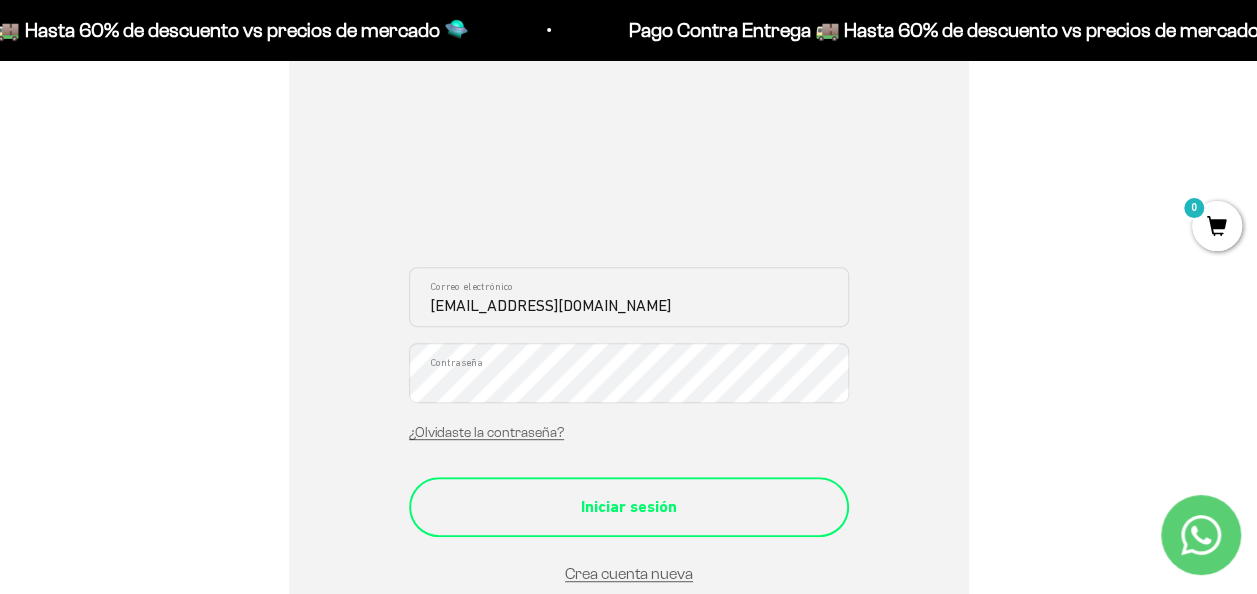 click on "Iniciar sesión" at bounding box center [629, 507] 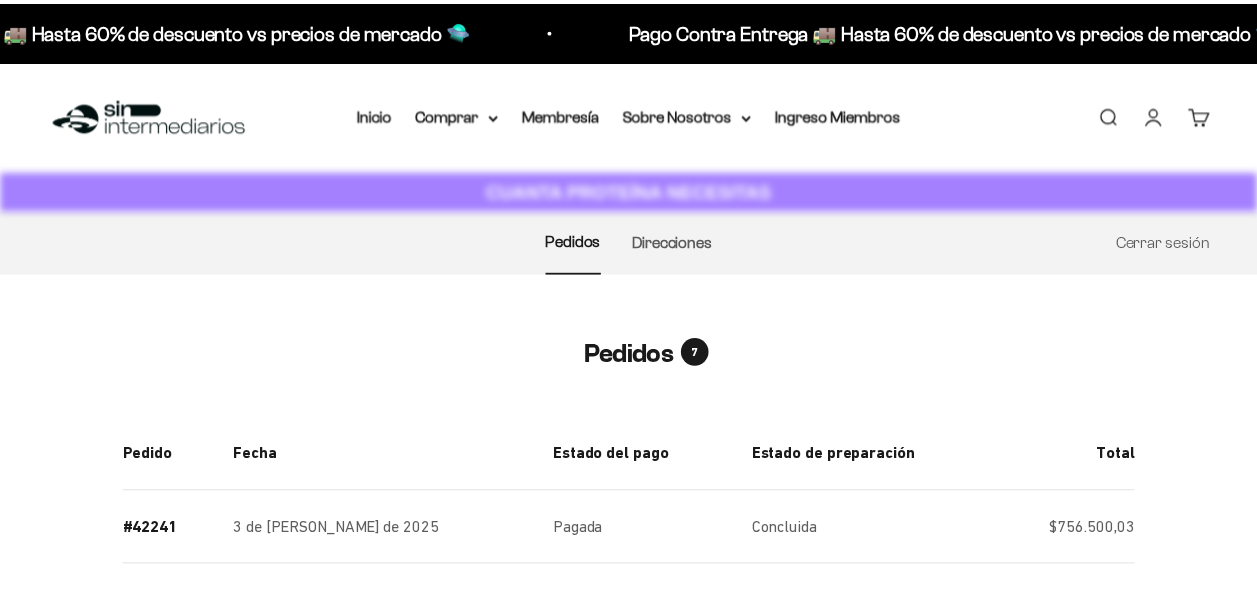 scroll, scrollTop: 0, scrollLeft: 0, axis: both 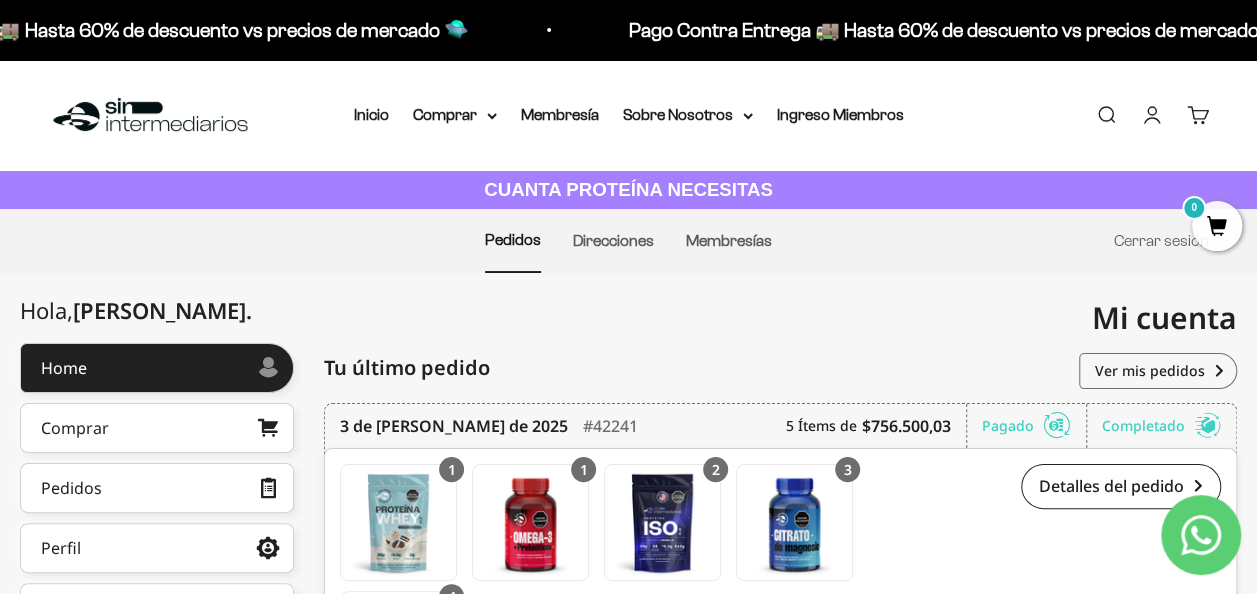 click on "Buscar" at bounding box center [1106, 115] 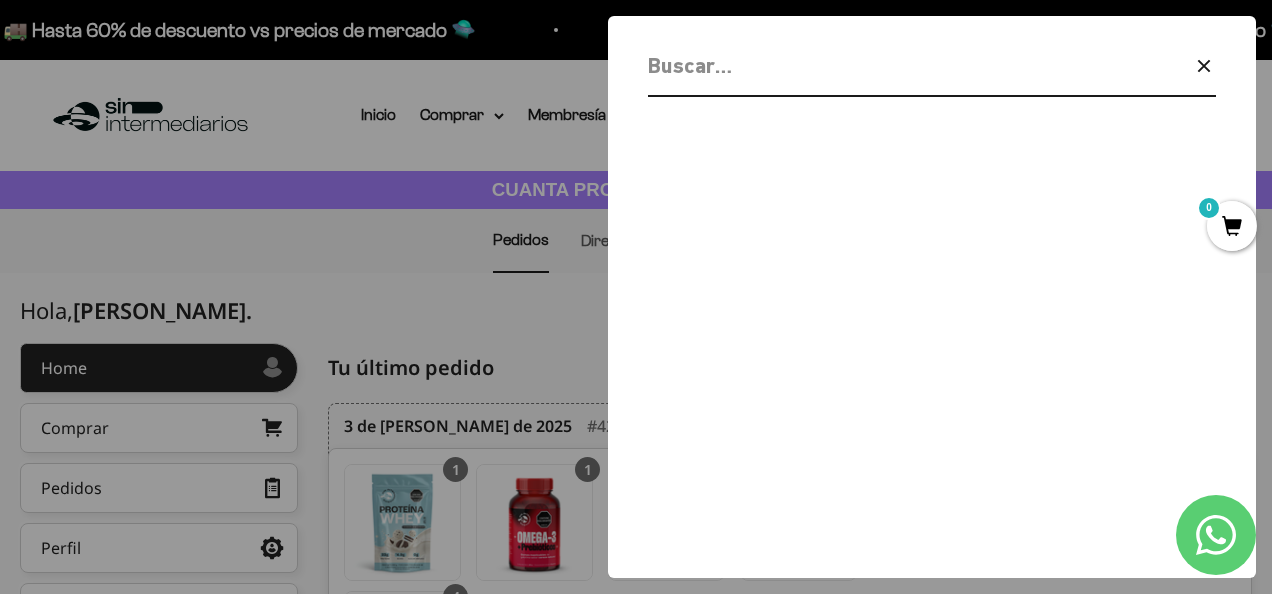 click at bounding box center (880, 65) 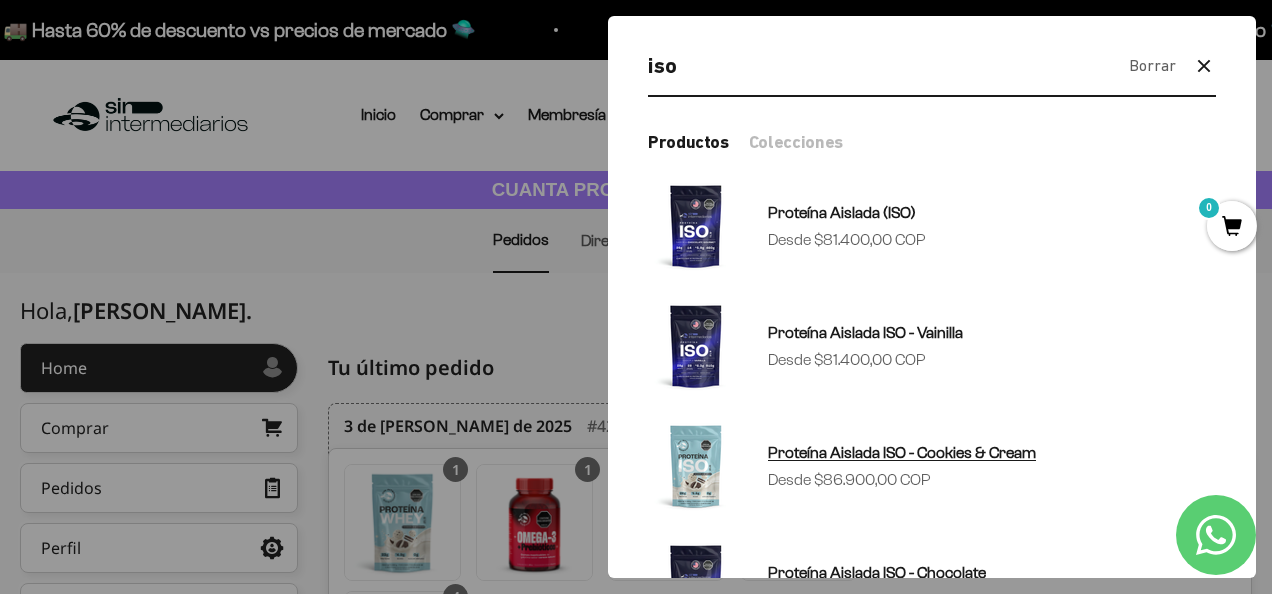type on "iso" 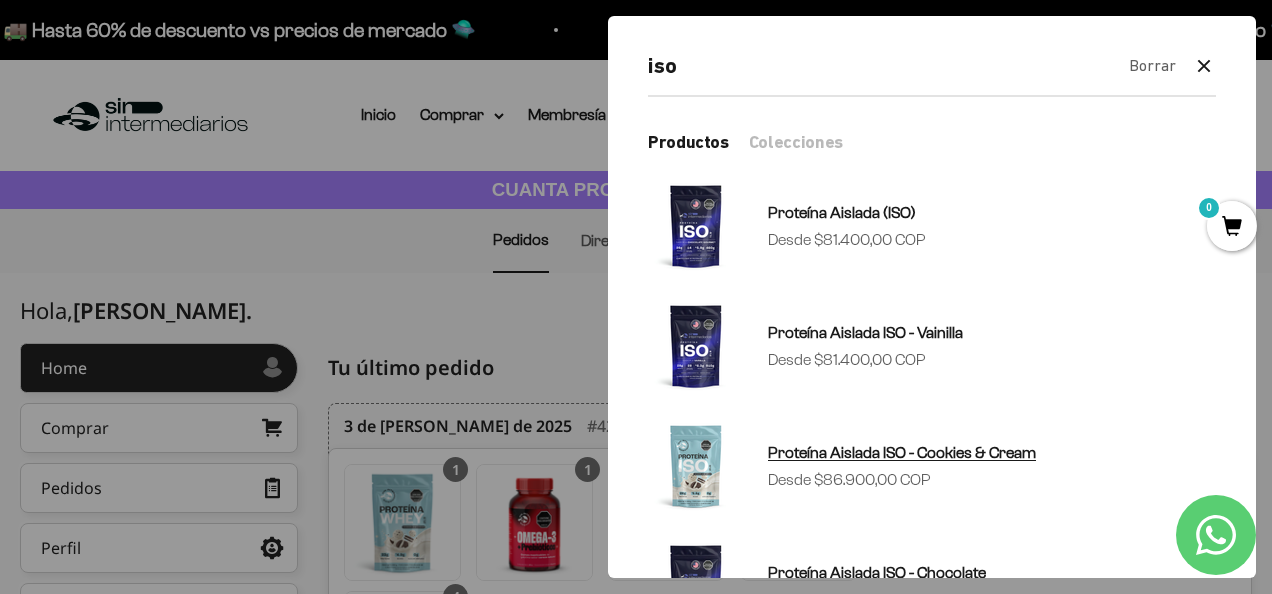 click on "Precio de oferta Desde $86.900,00 COP" at bounding box center [849, 480] 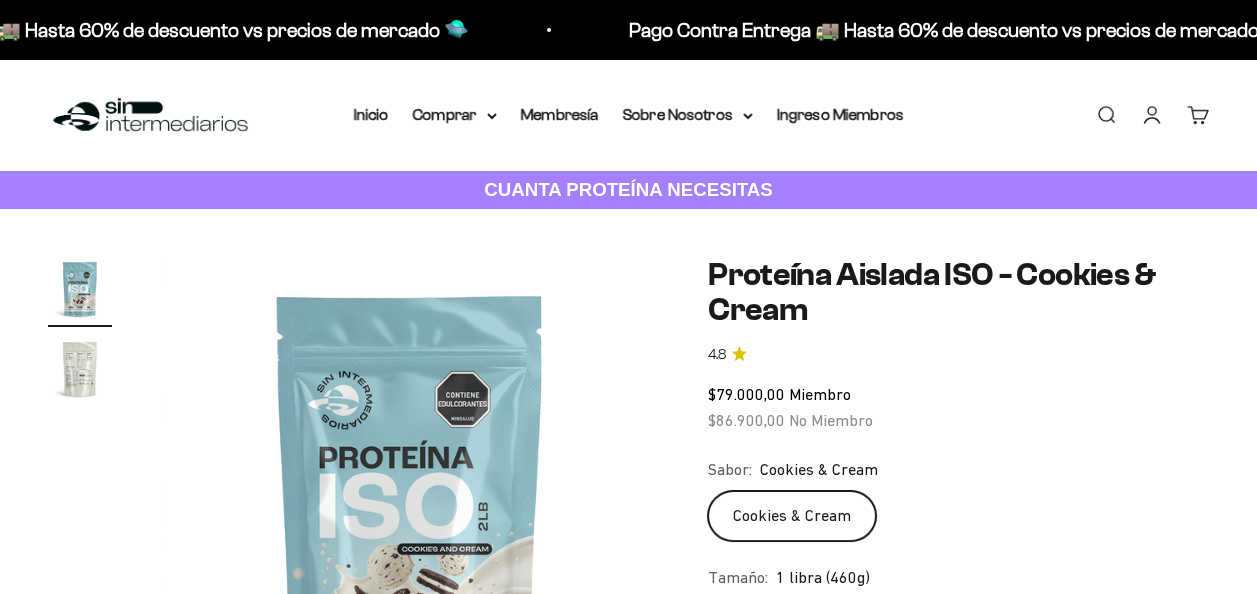 scroll, scrollTop: 0, scrollLeft: 0, axis: both 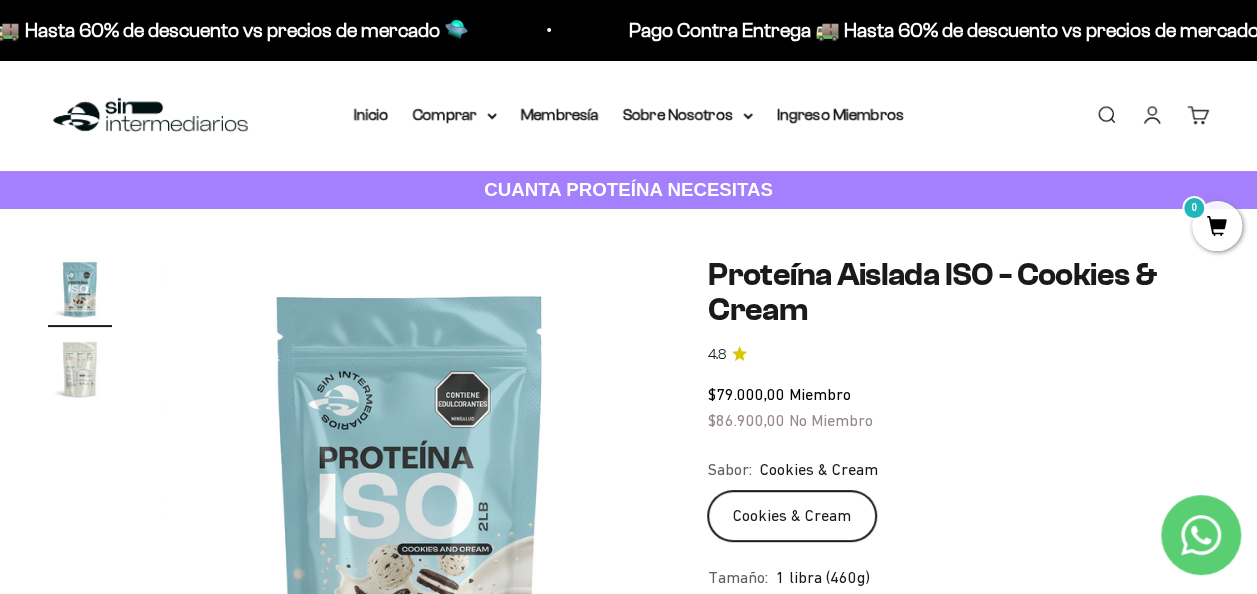 click on "Buscar" at bounding box center [1106, 115] 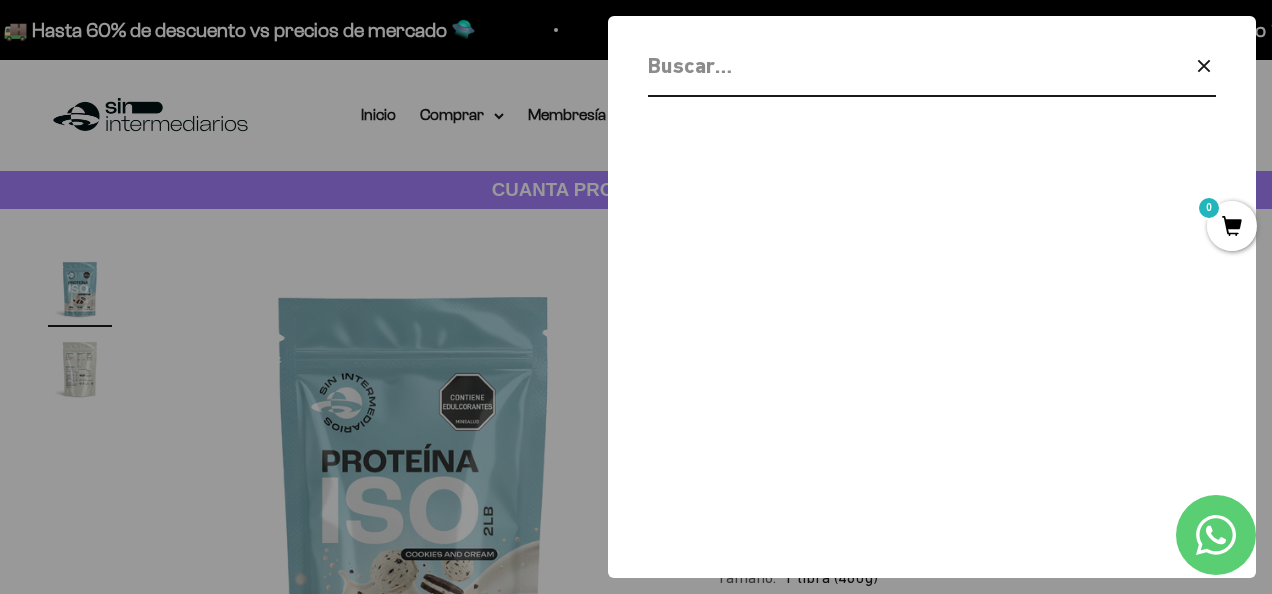 click at bounding box center [880, 65] 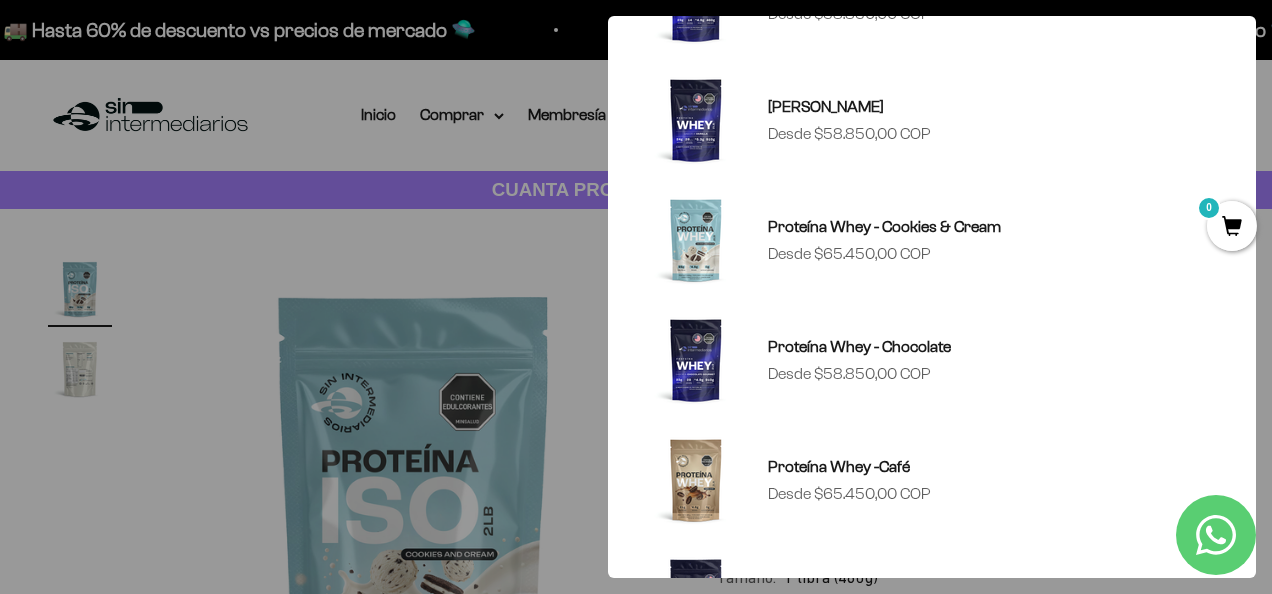 scroll, scrollTop: 224, scrollLeft: 0, axis: vertical 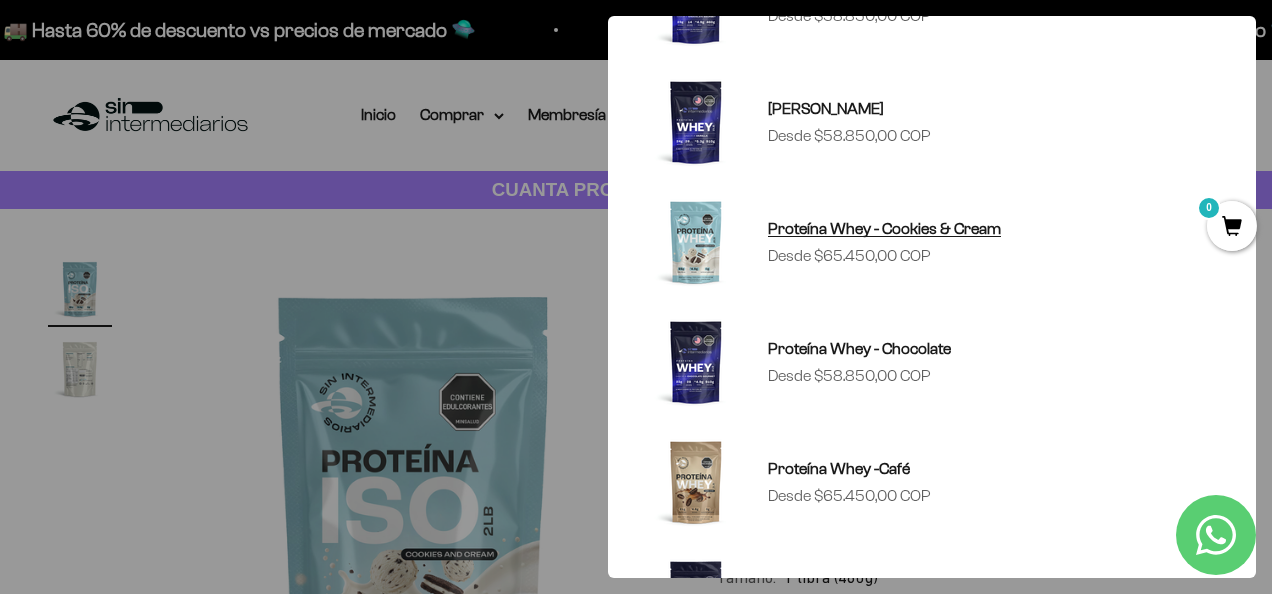 type on "whey" 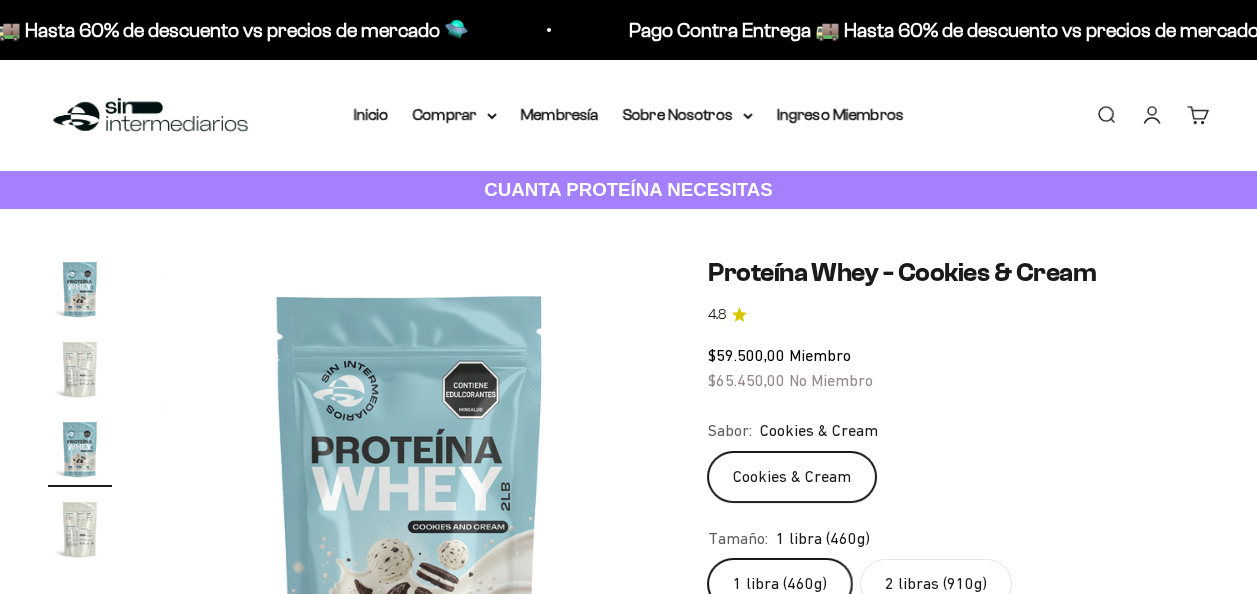 scroll, scrollTop: 0, scrollLeft: 0, axis: both 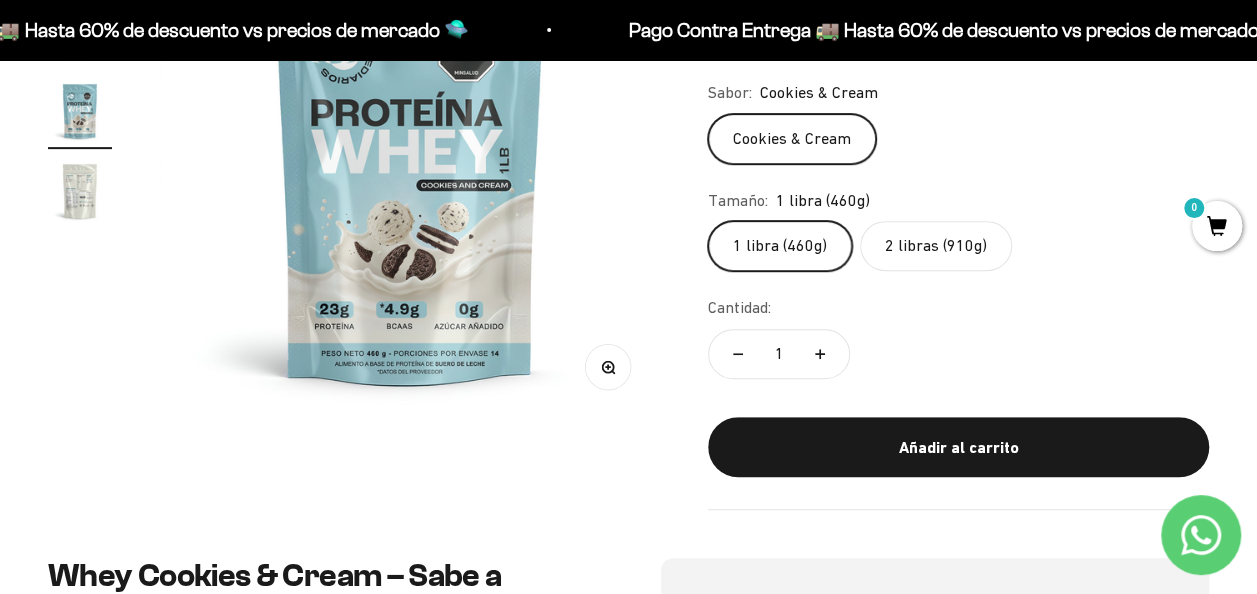click on "2 libras (910g)" 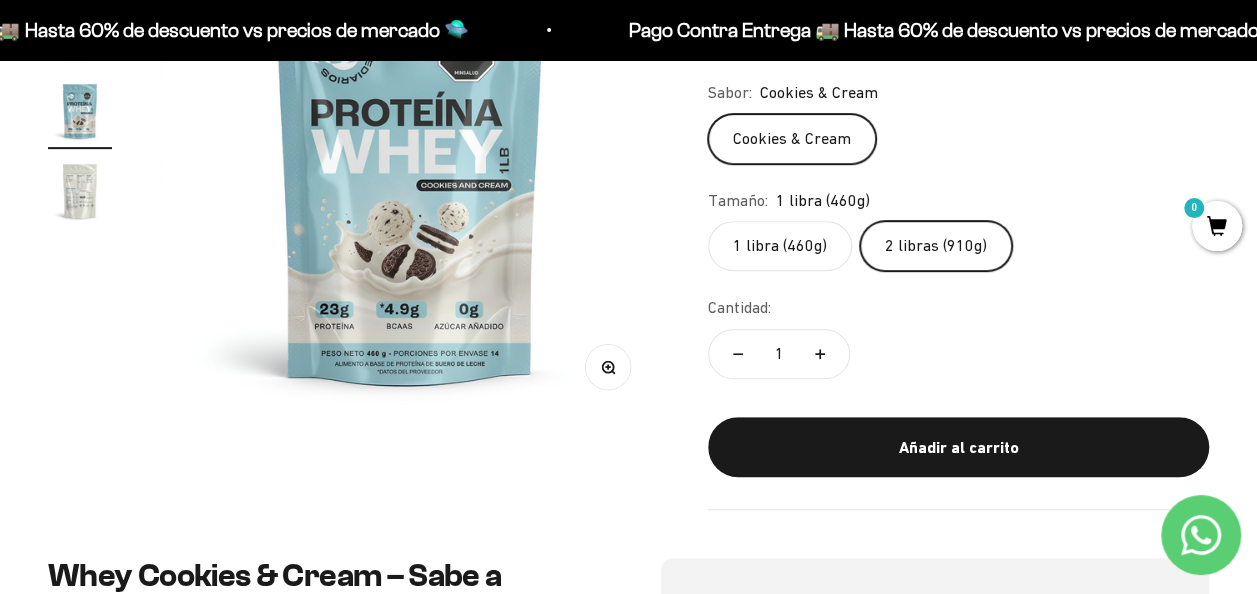 scroll, scrollTop: 0, scrollLeft: 0, axis: both 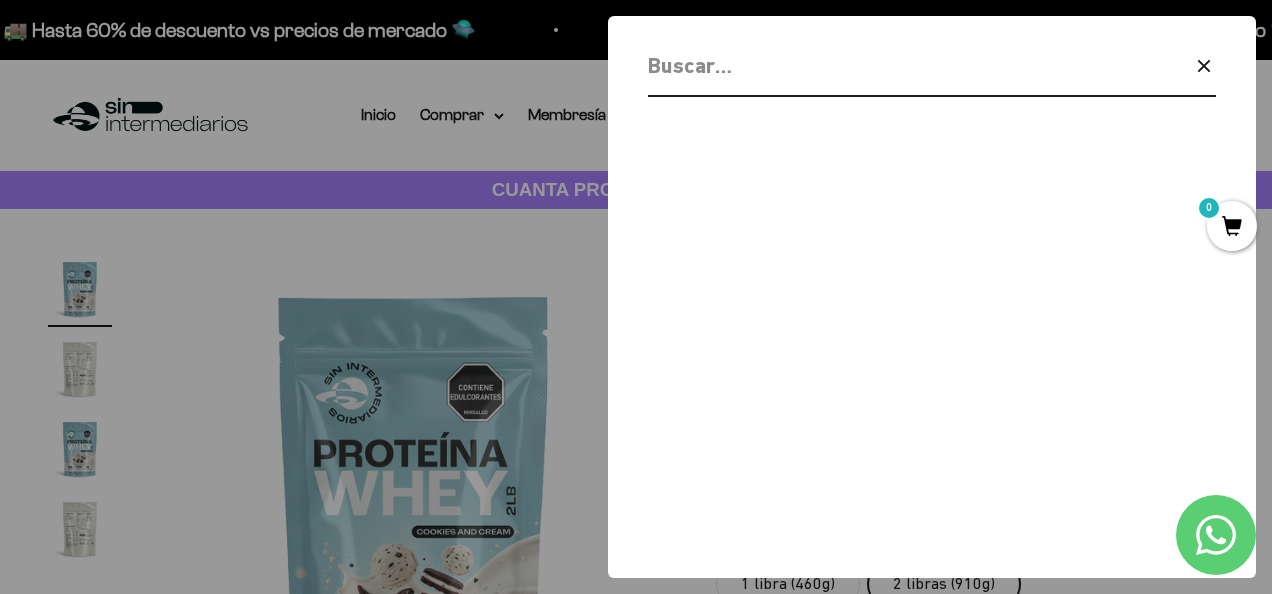 click at bounding box center (880, 65) 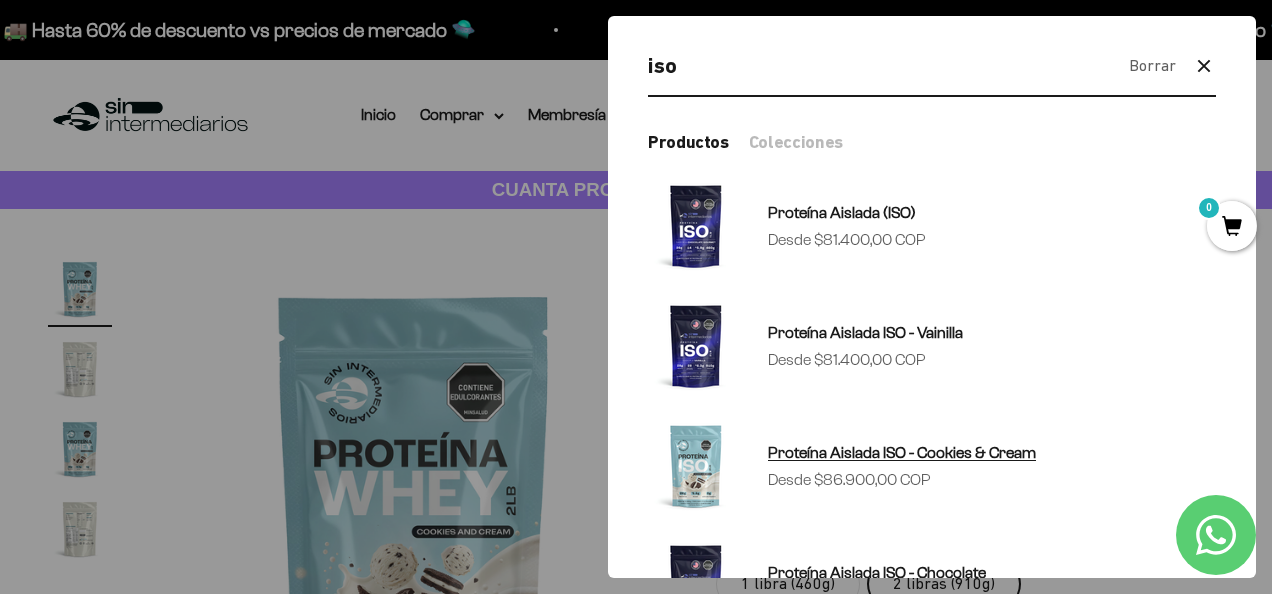 type on "iso" 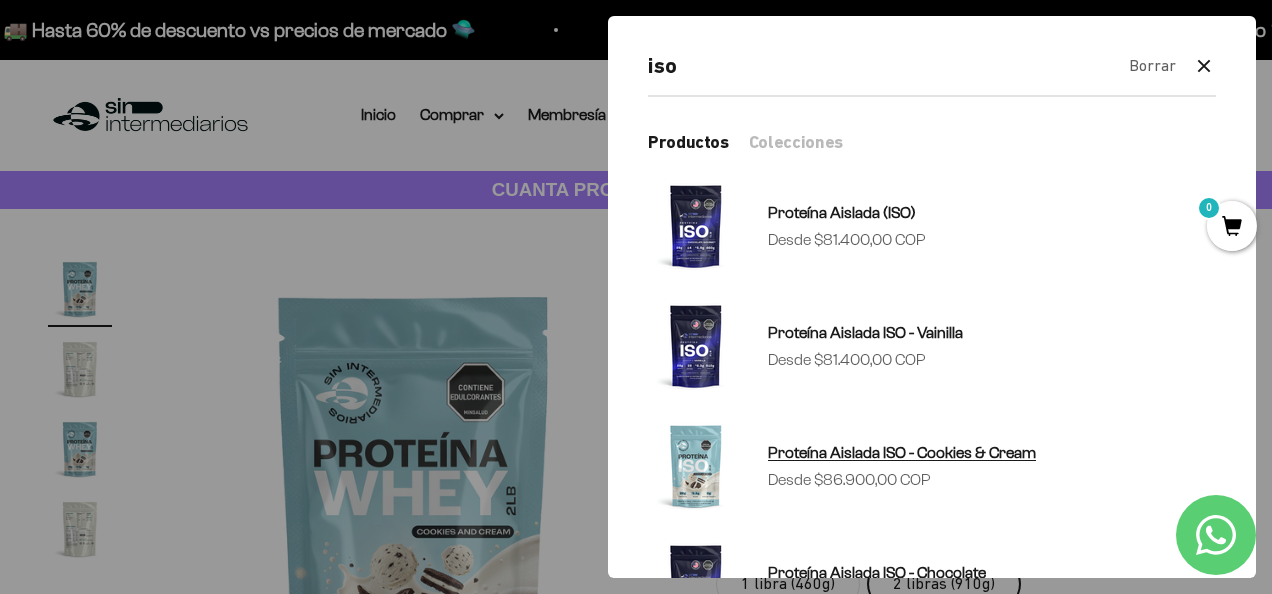 click on "Proteína Aislada ISO - Cookies & Cream" at bounding box center [902, 452] 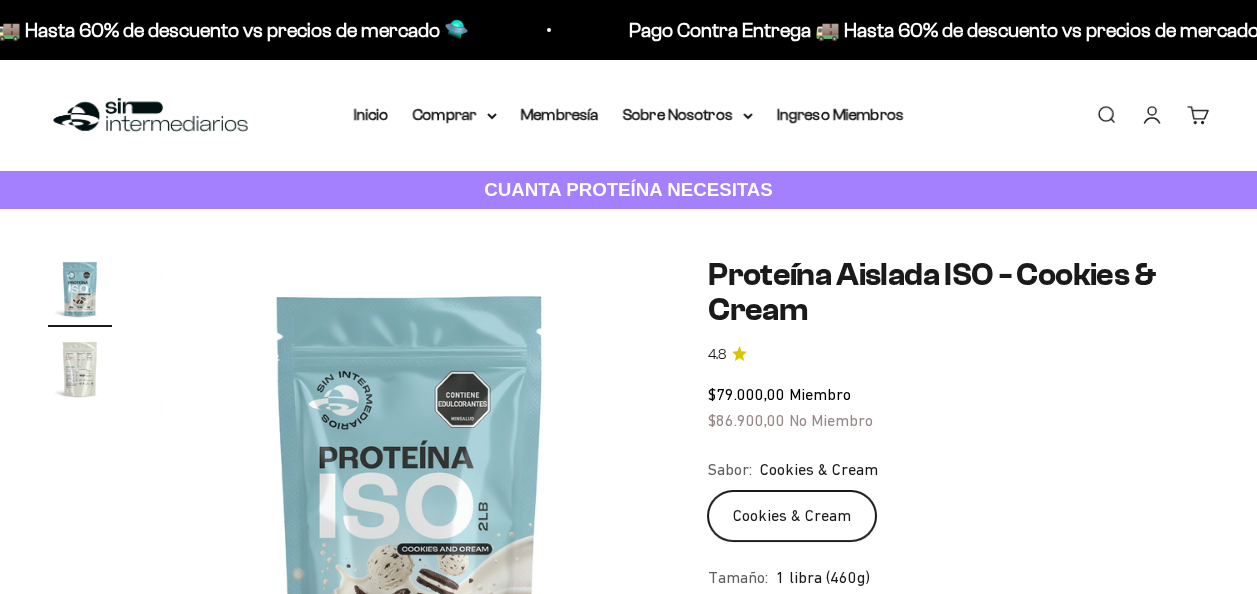 scroll, scrollTop: 0, scrollLeft: 0, axis: both 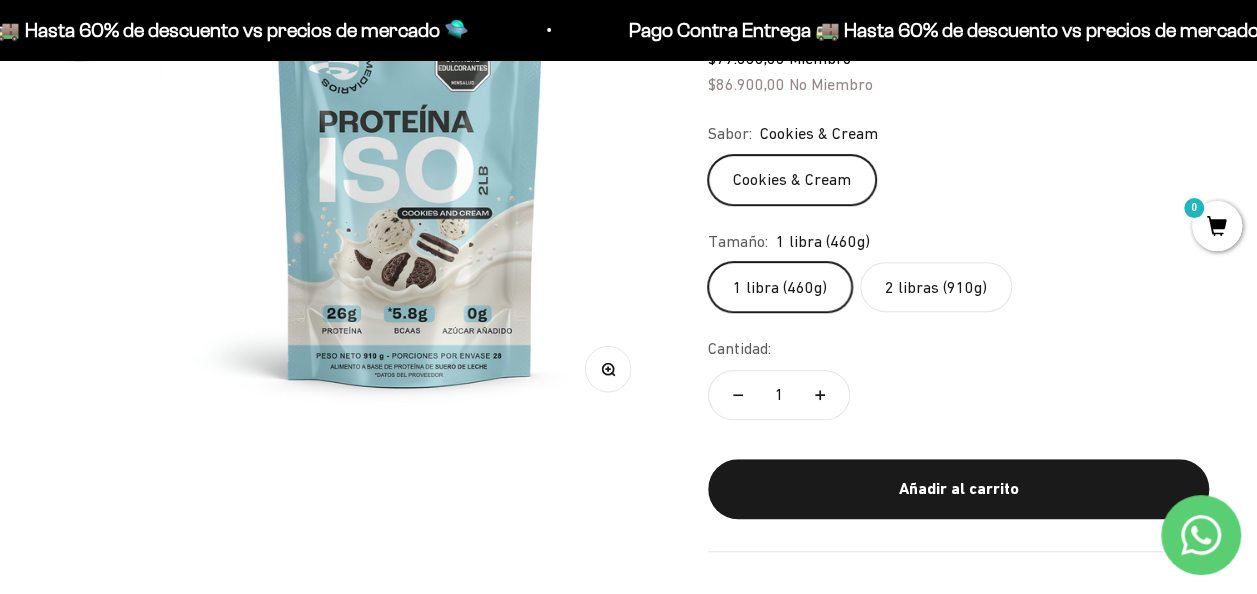 click on "2 libras (910g)" 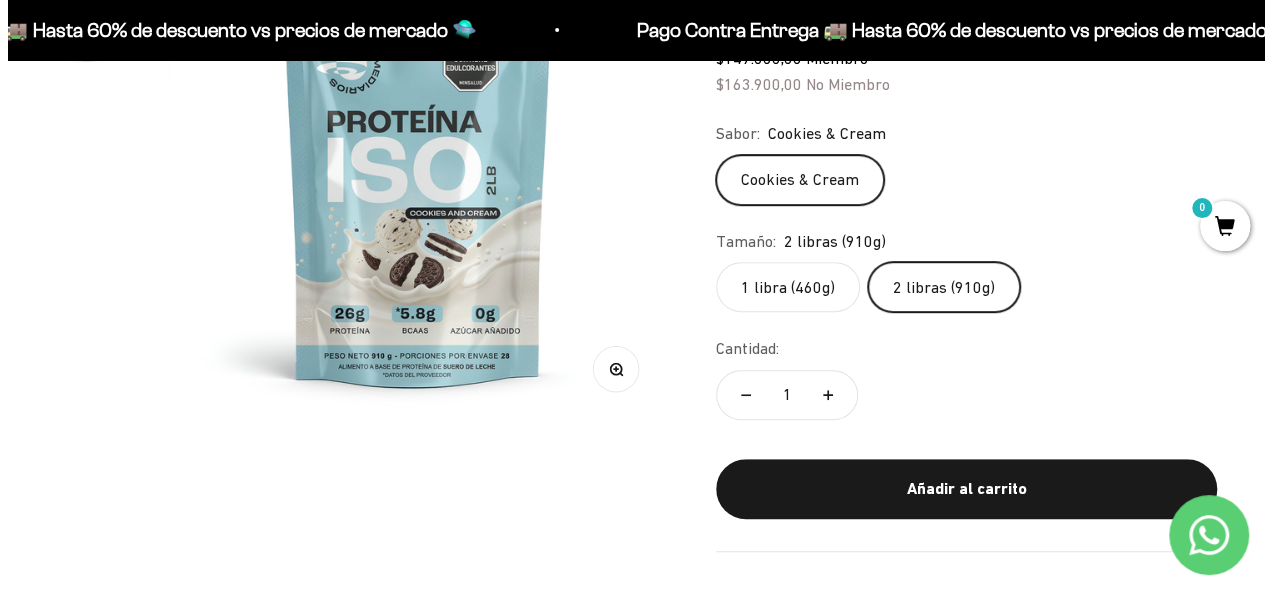 scroll, scrollTop: 0, scrollLeft: 0, axis: both 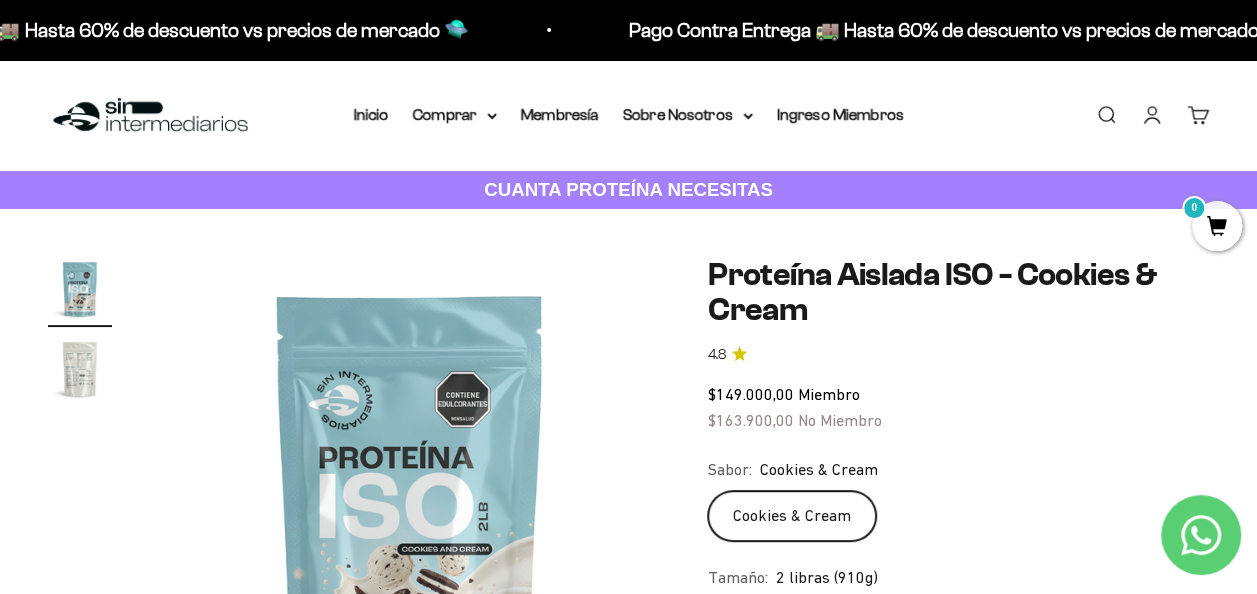 click on "Buscar" at bounding box center [1106, 115] 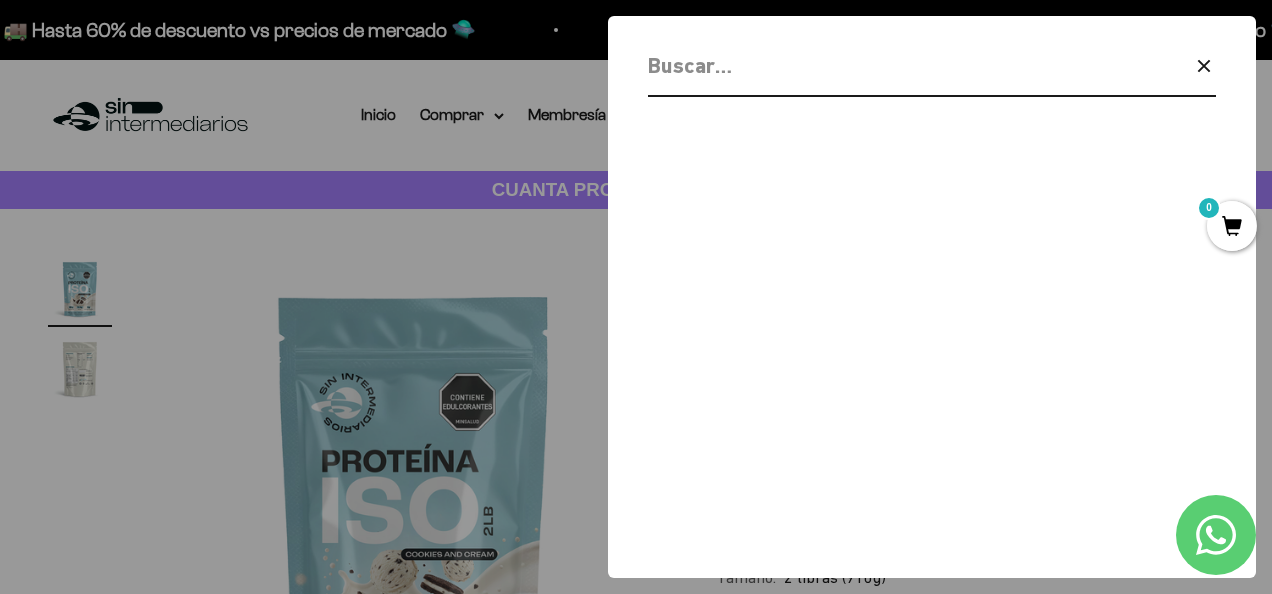click at bounding box center (880, 65) 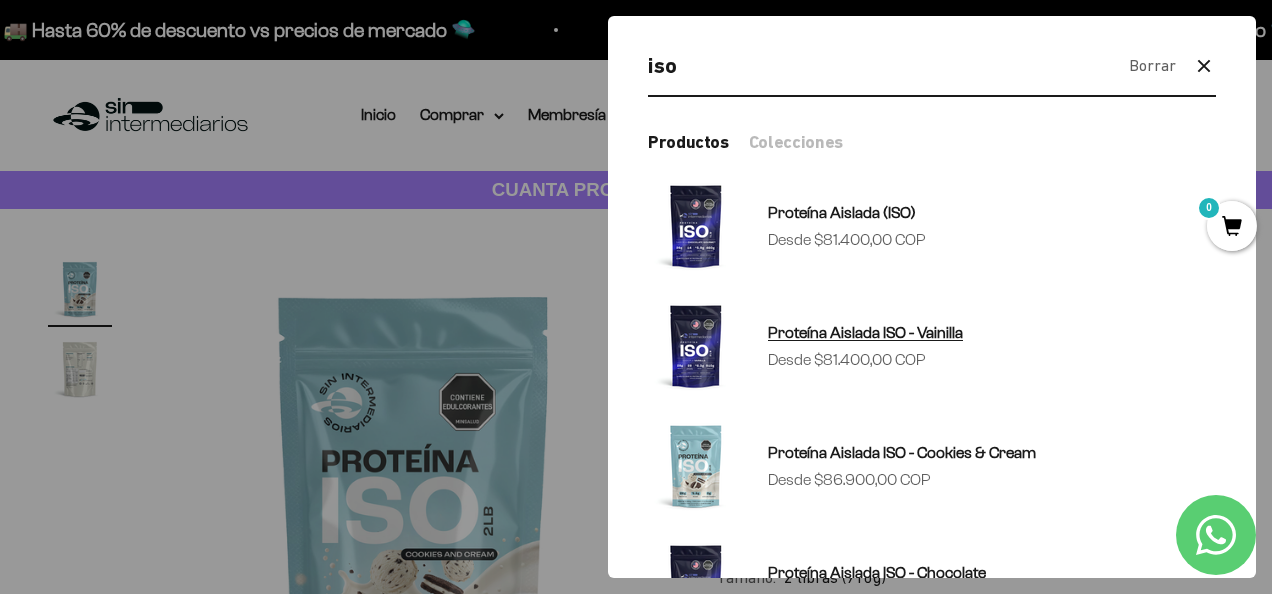 type on "iso" 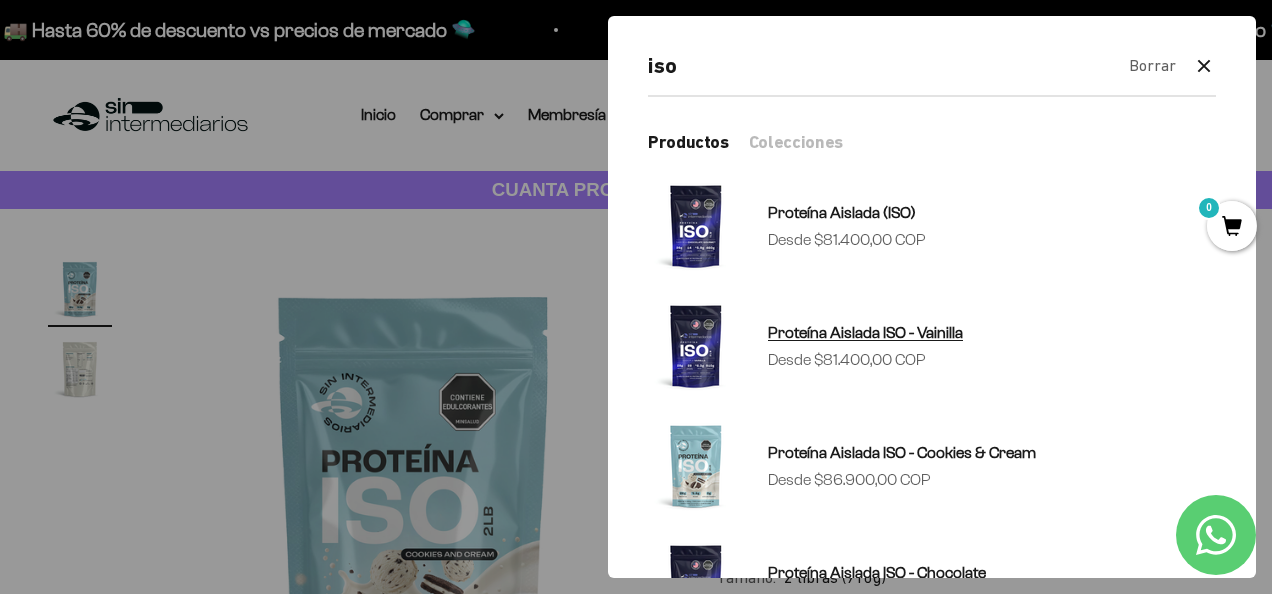 click on "Proteína Aislada ISO - Vainilla" at bounding box center (865, 332) 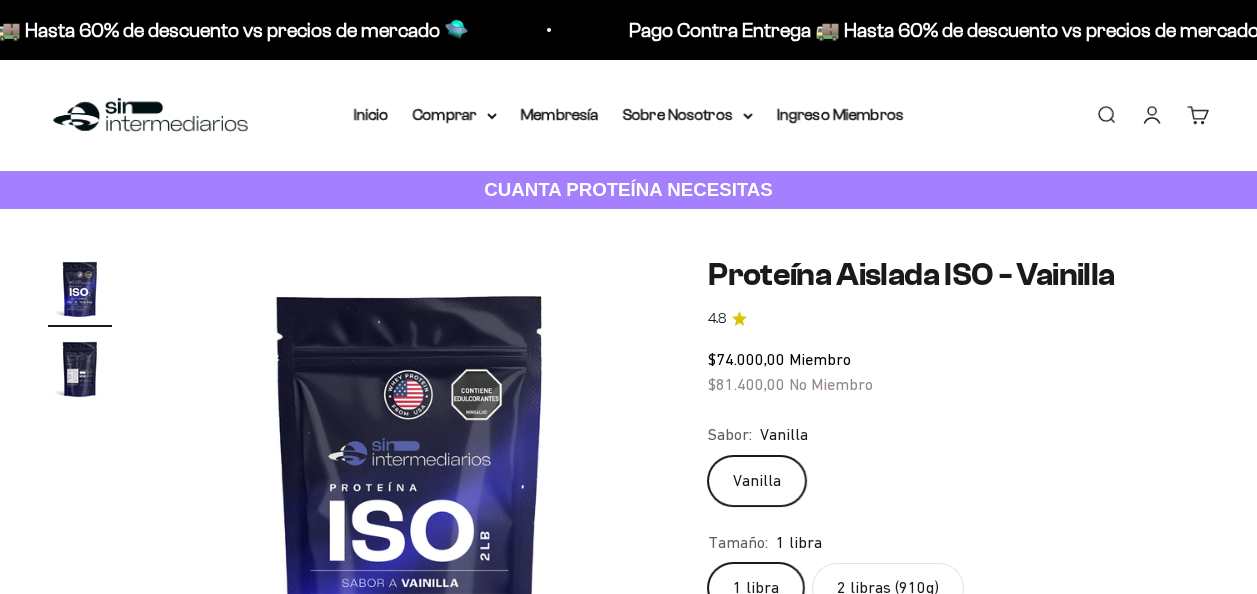 scroll, scrollTop: 0, scrollLeft: 0, axis: both 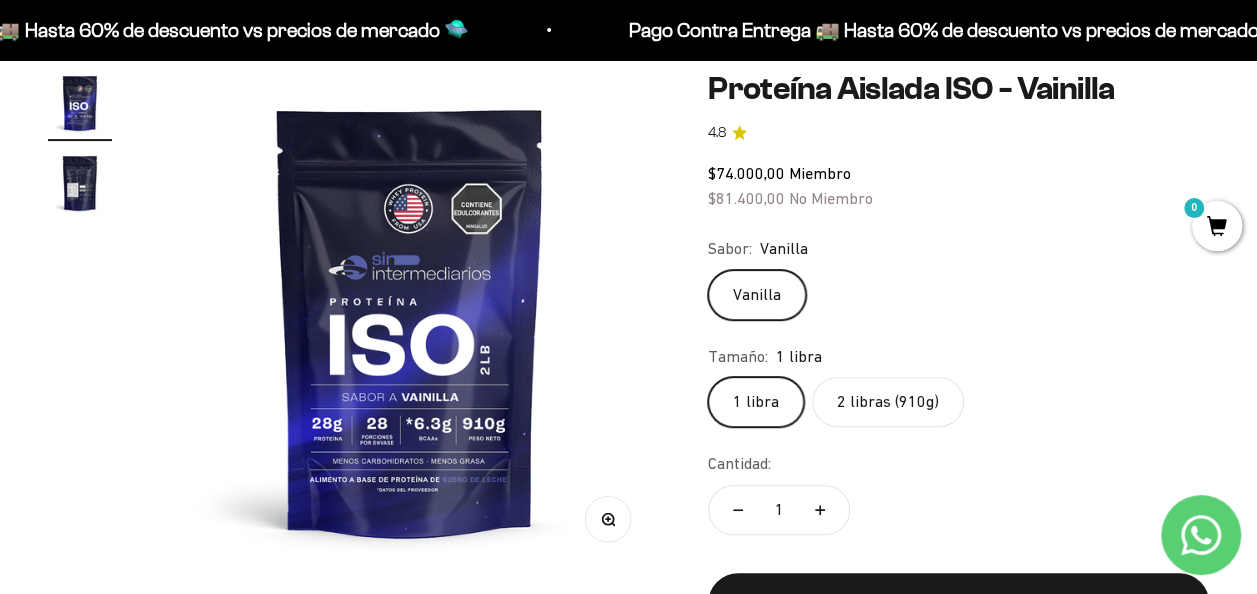 click on "2 libras (910g)" 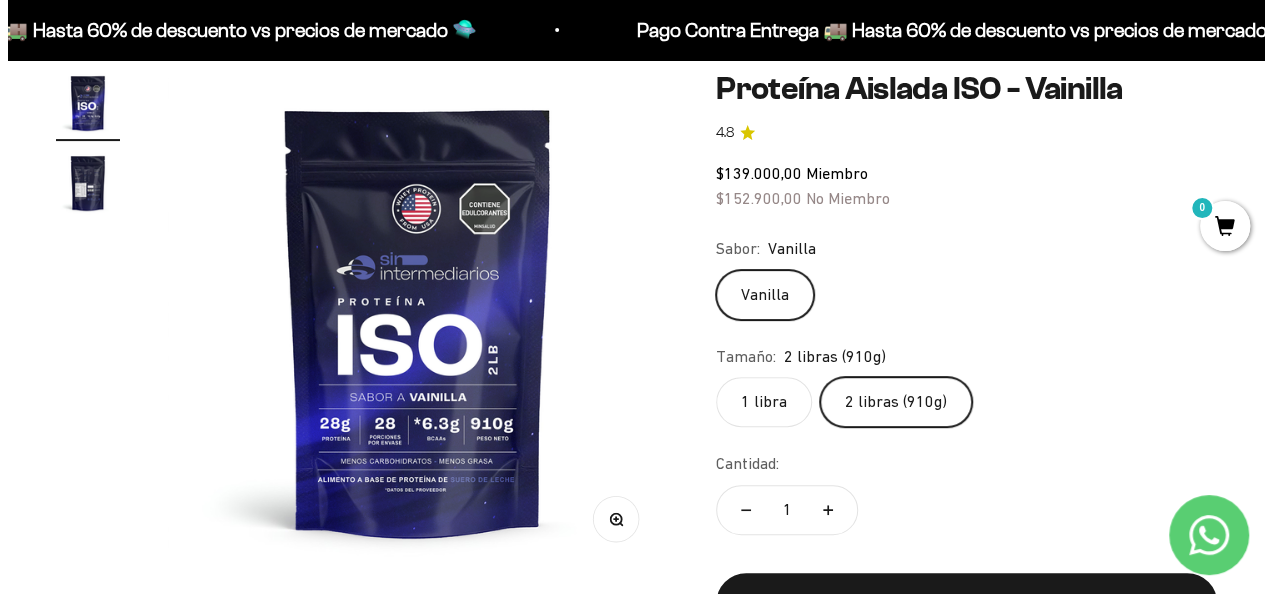 scroll, scrollTop: 0, scrollLeft: 0, axis: both 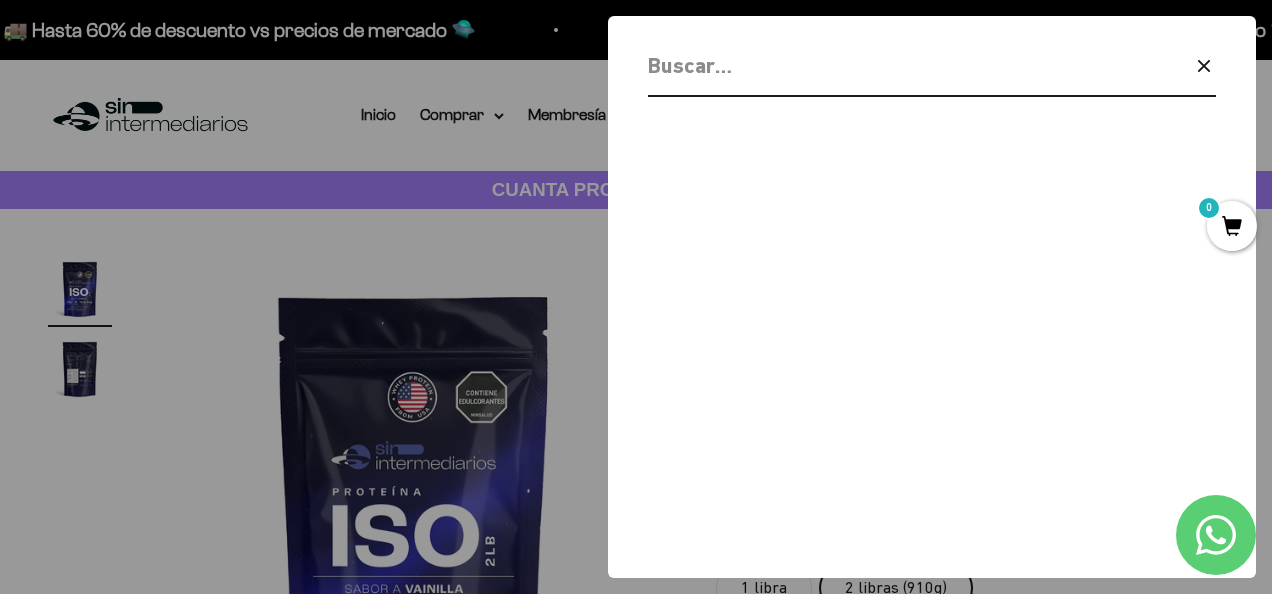 click at bounding box center [880, 65] 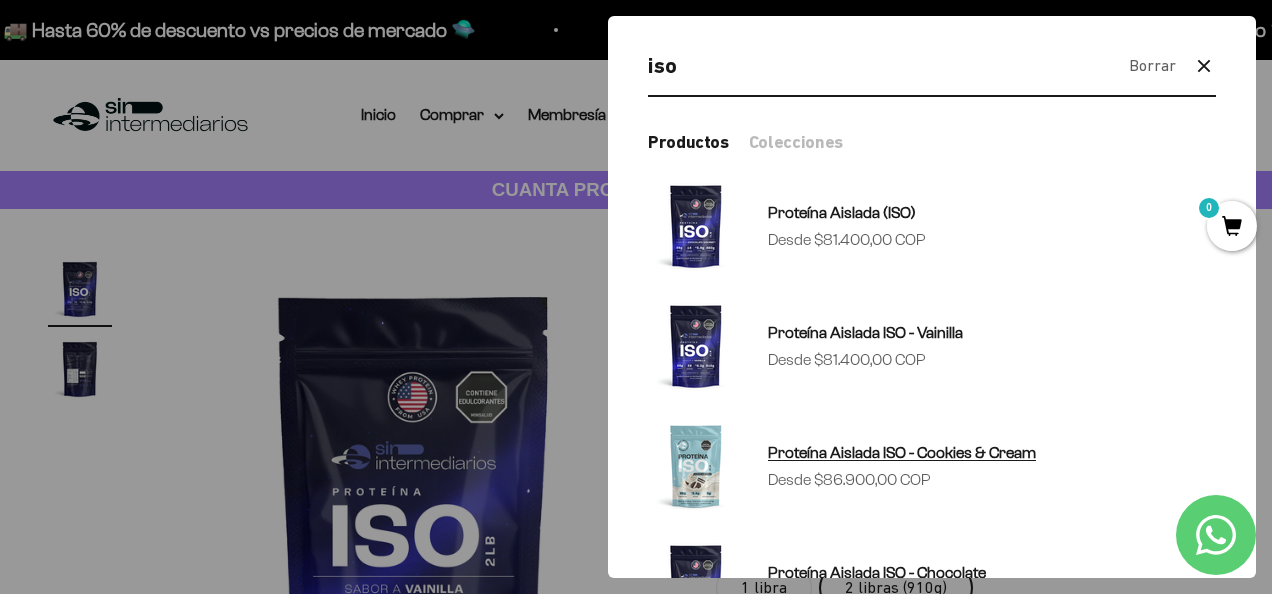 type on "iso" 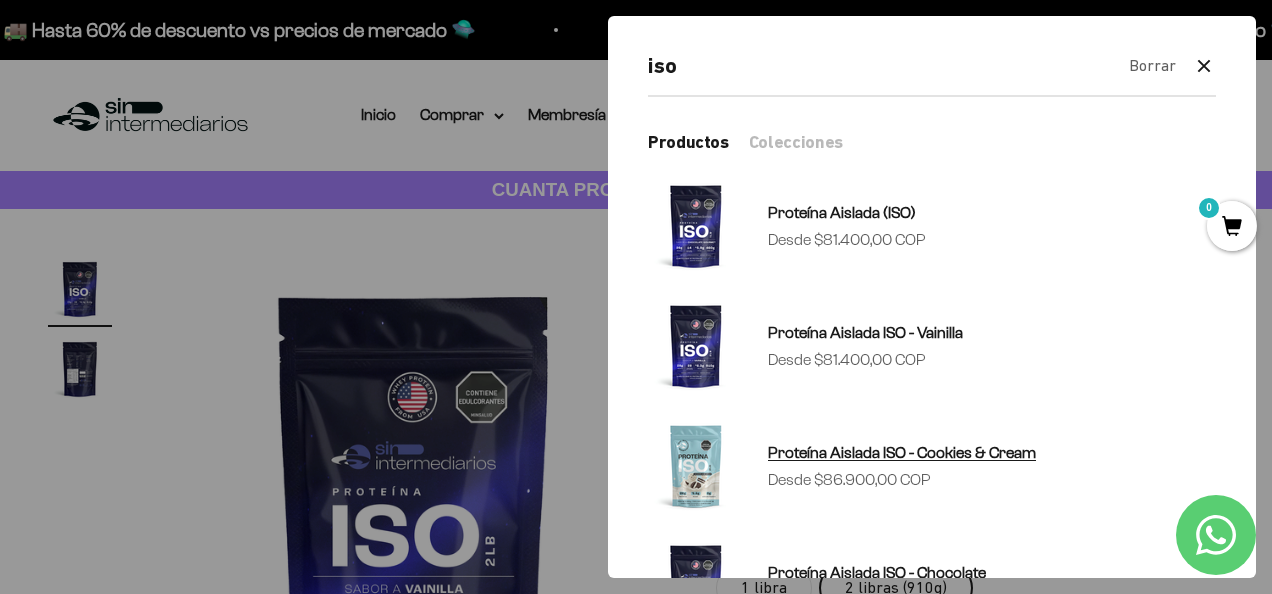 click on "Proteína Aislada ISO - Cookies & Cream" at bounding box center [902, 452] 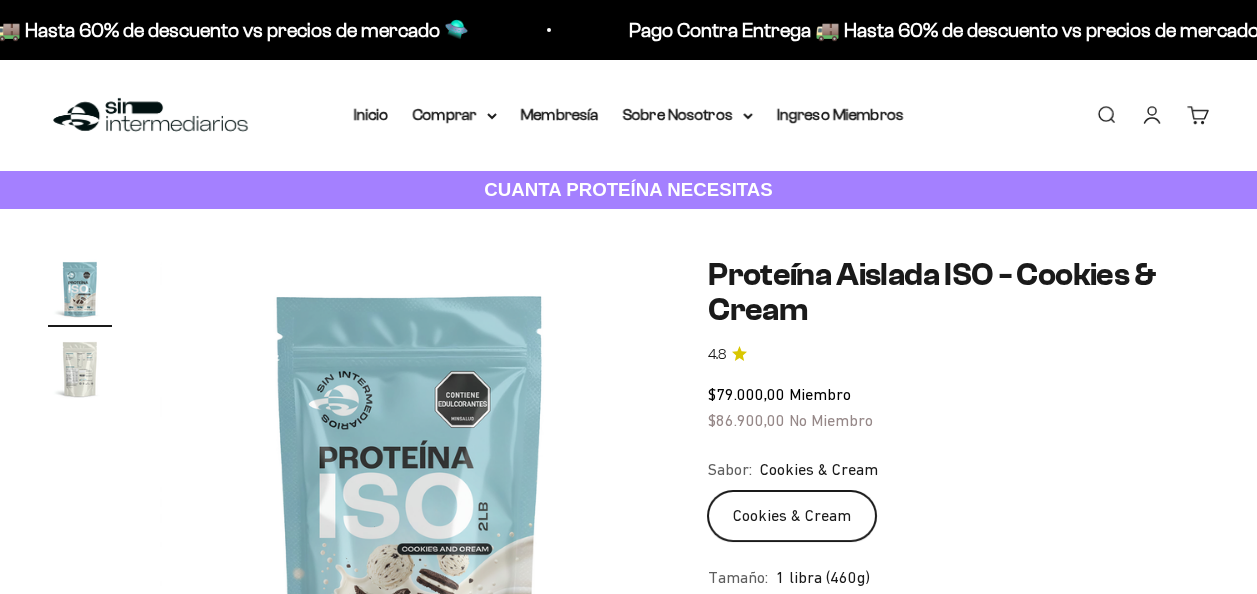 scroll, scrollTop: 0, scrollLeft: 0, axis: both 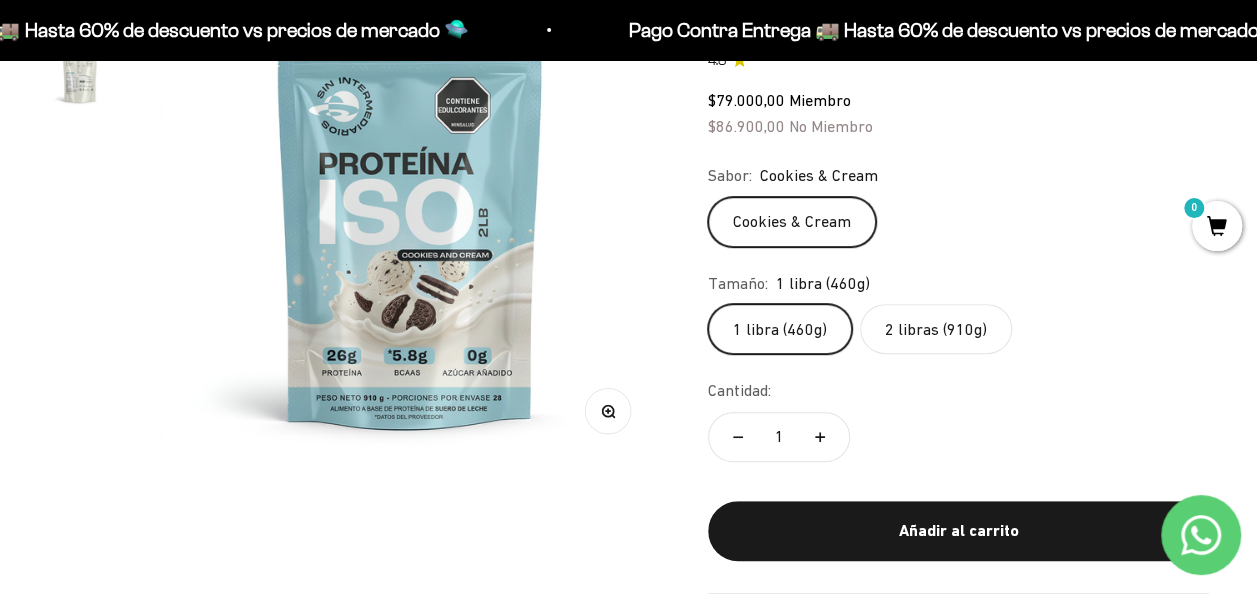 click on "2 libras (910g)" 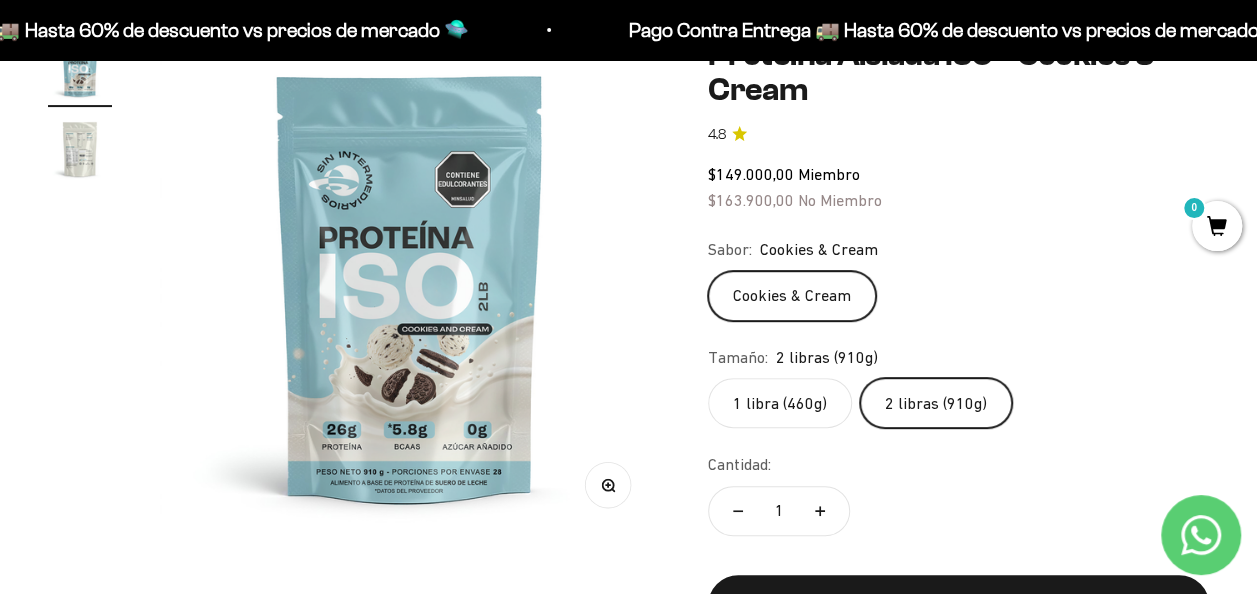 scroll, scrollTop: 242, scrollLeft: 0, axis: vertical 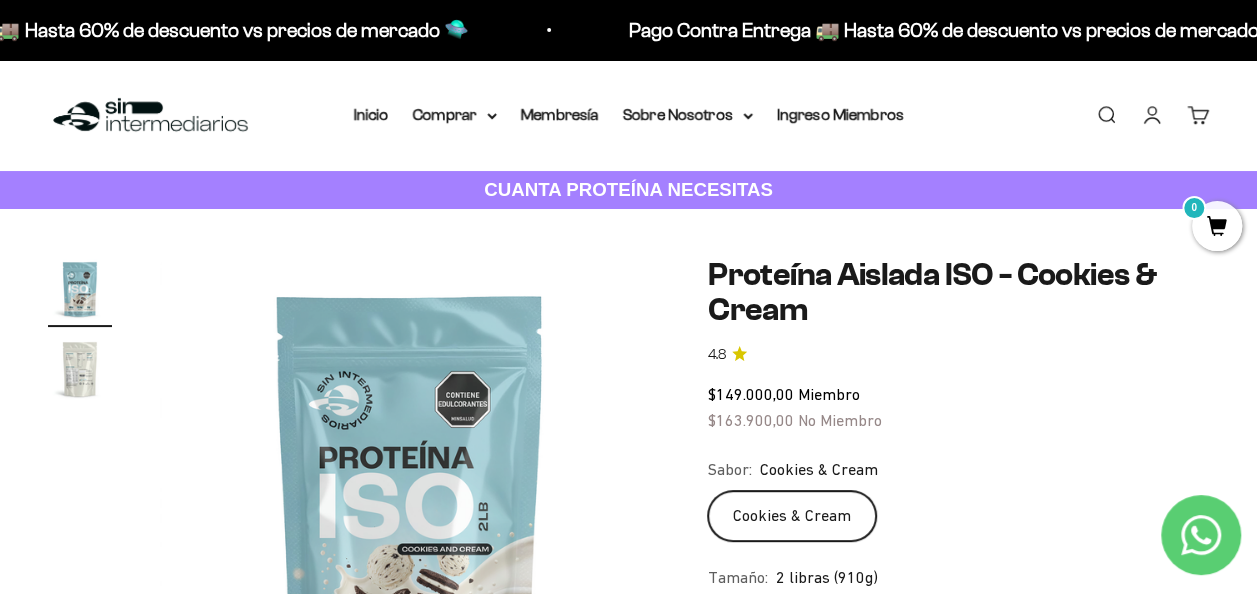 click on "Buscar" at bounding box center [1106, 115] 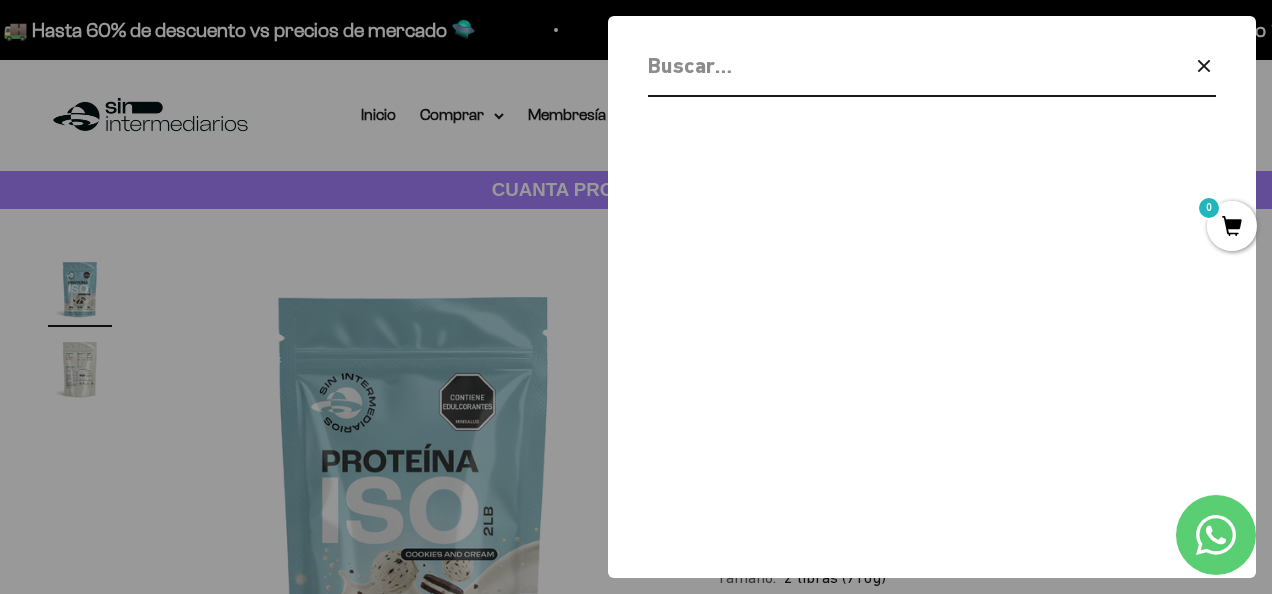 click at bounding box center (880, 65) 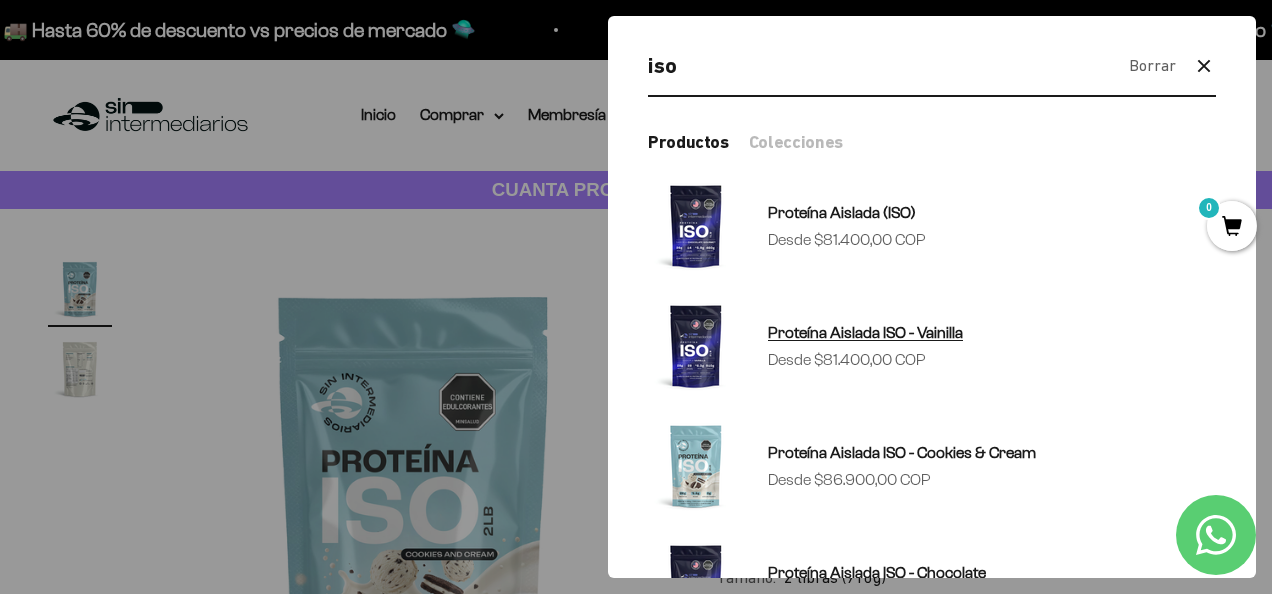 type on "iso" 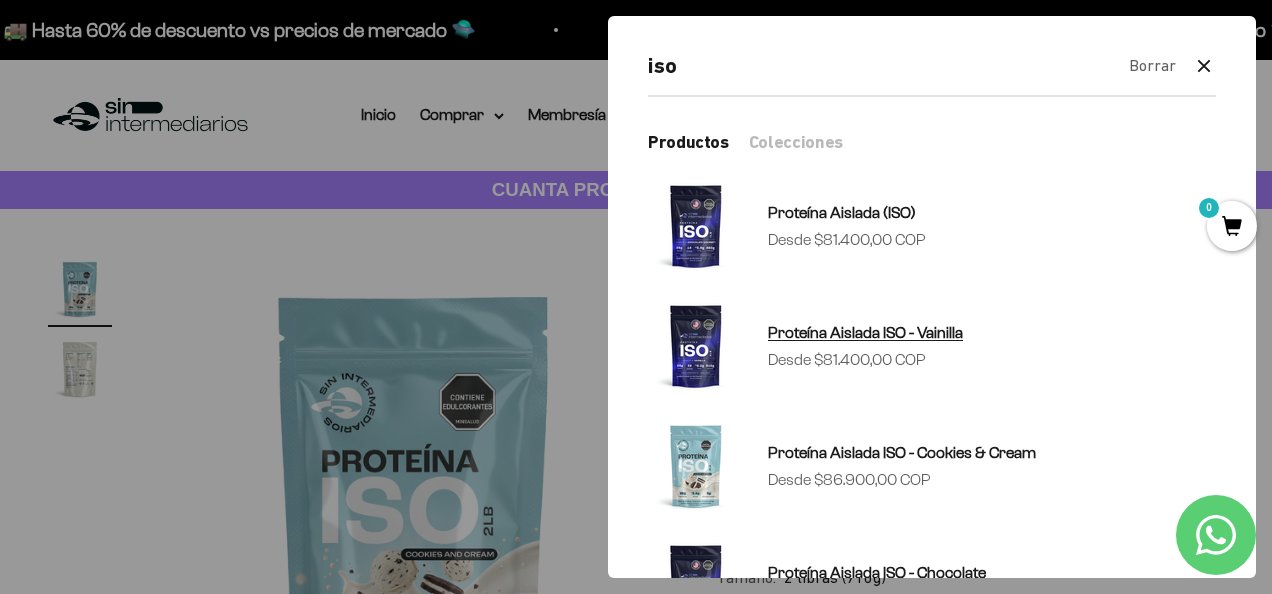 click on "Precio de oferta Desde $81.400,00 COP" at bounding box center (847, 360) 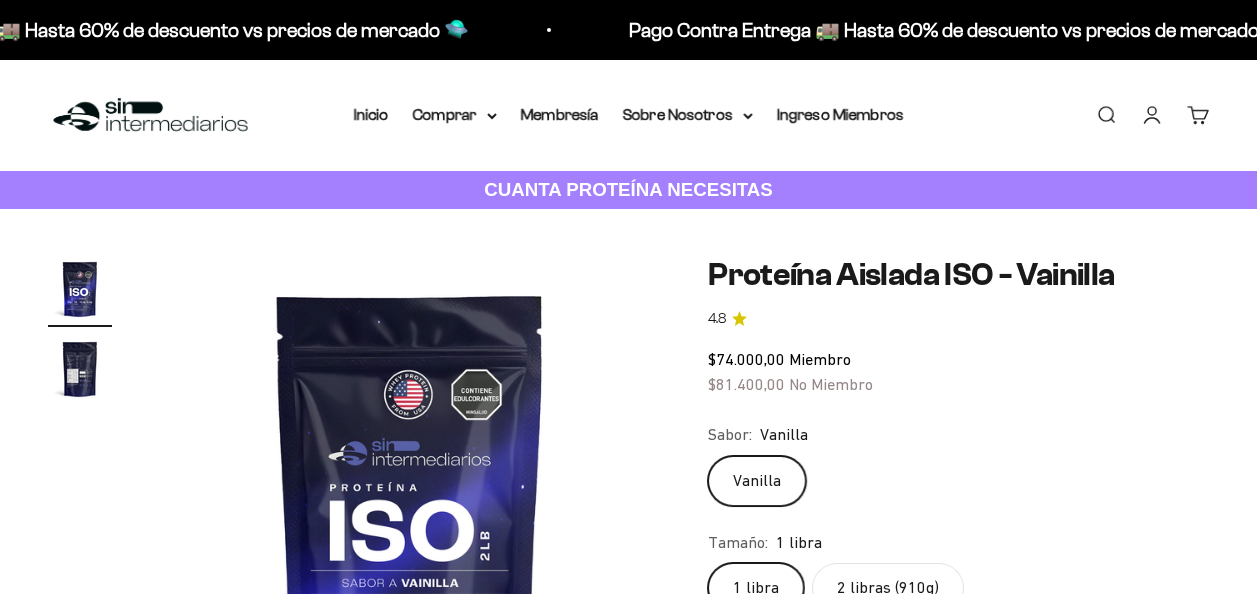 scroll, scrollTop: 0, scrollLeft: 0, axis: both 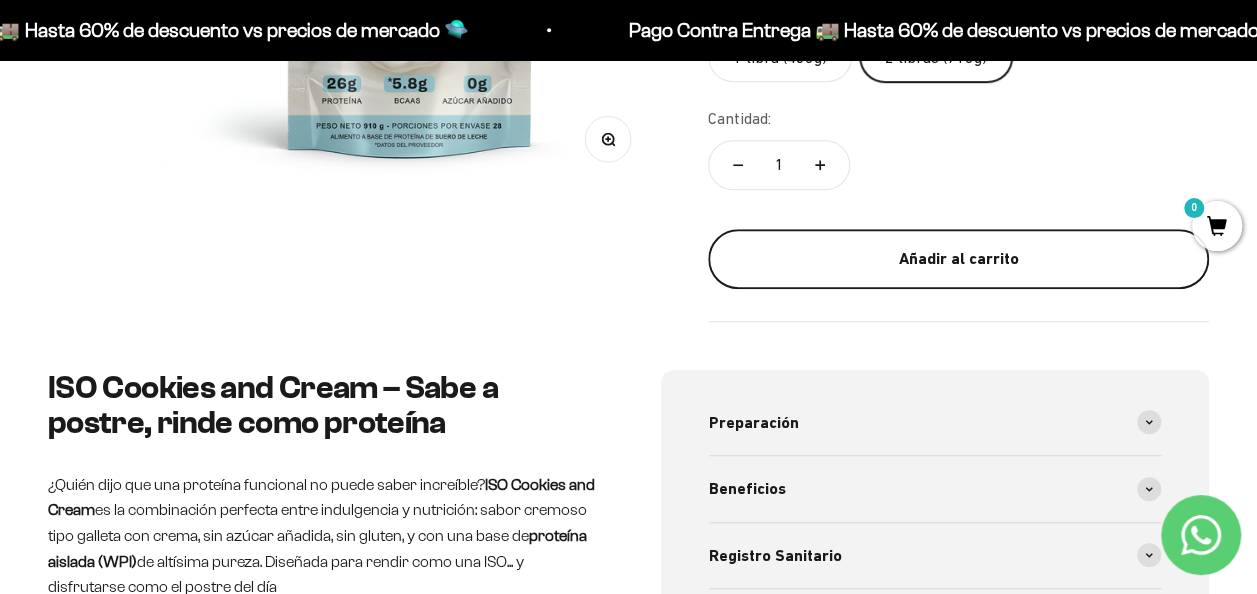 click on "Añadir al carrito" at bounding box center (958, 259) 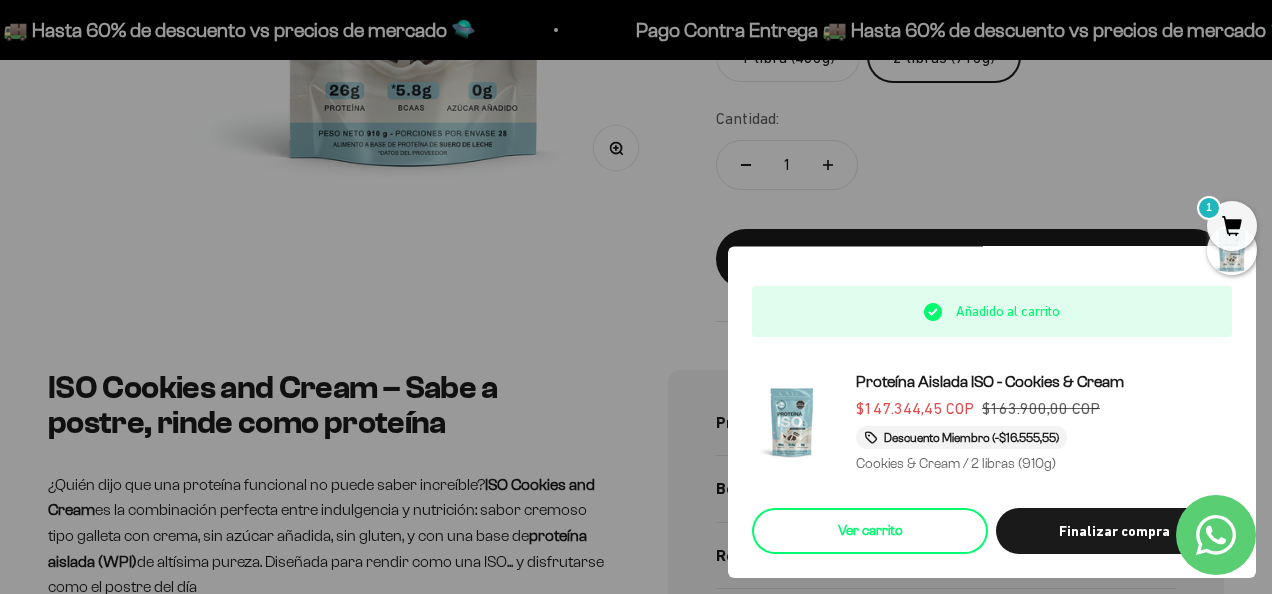 drag, startPoint x: 938, startPoint y: 523, endPoint x: 854, endPoint y: 530, distance: 84.29116 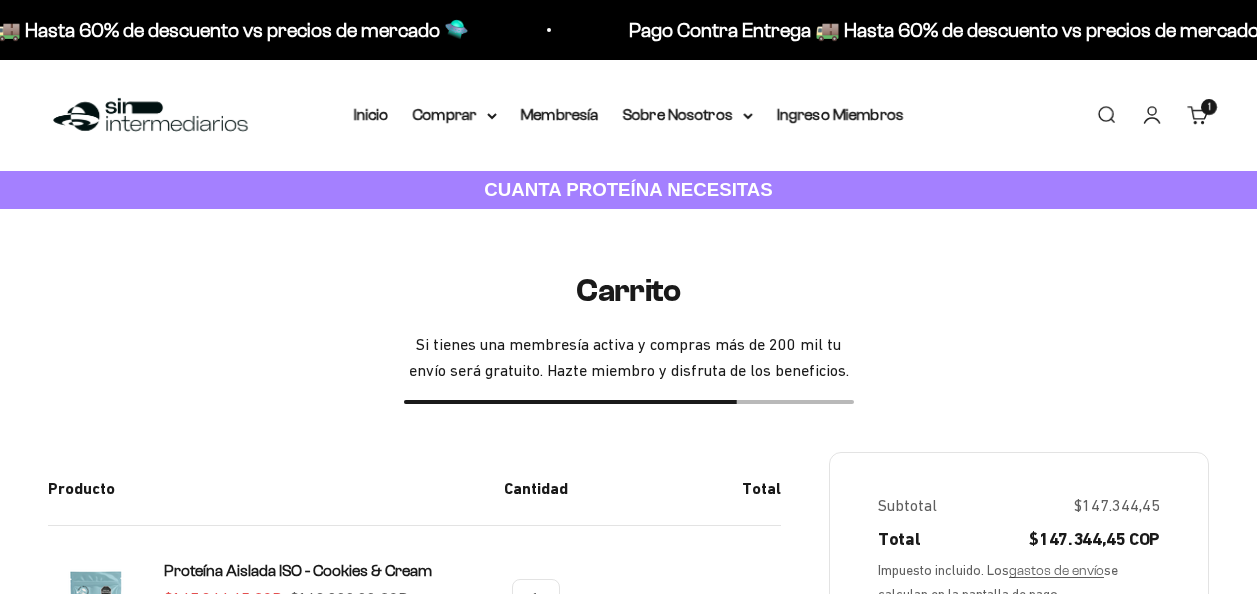 scroll, scrollTop: 0, scrollLeft: 0, axis: both 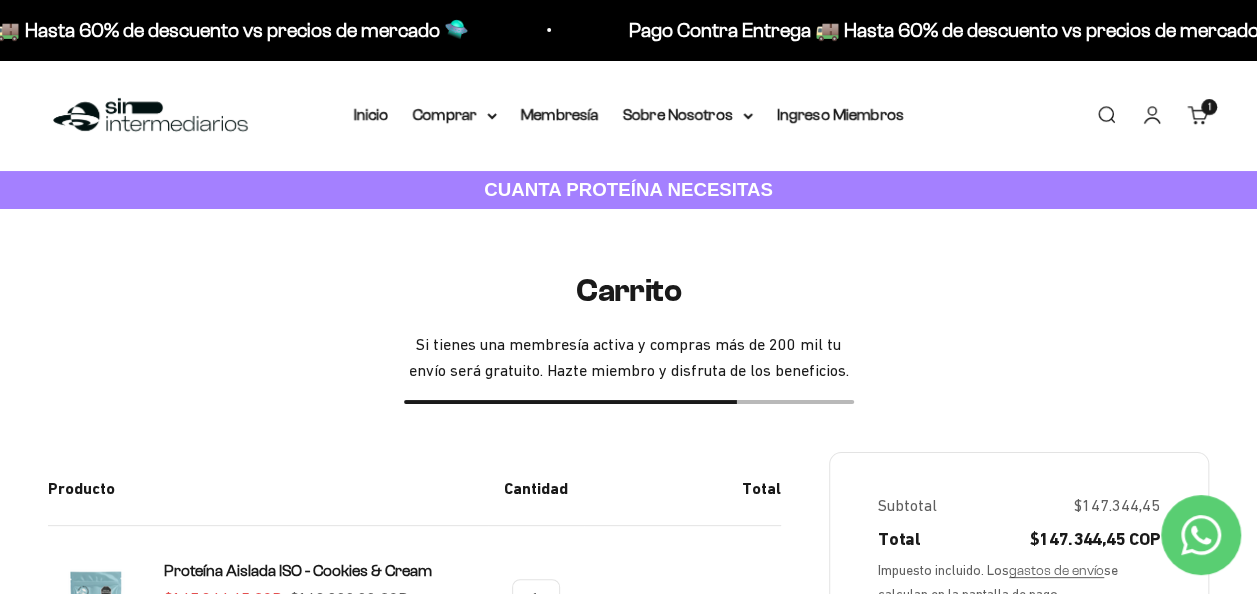 click on "Buscar" at bounding box center [1106, 115] 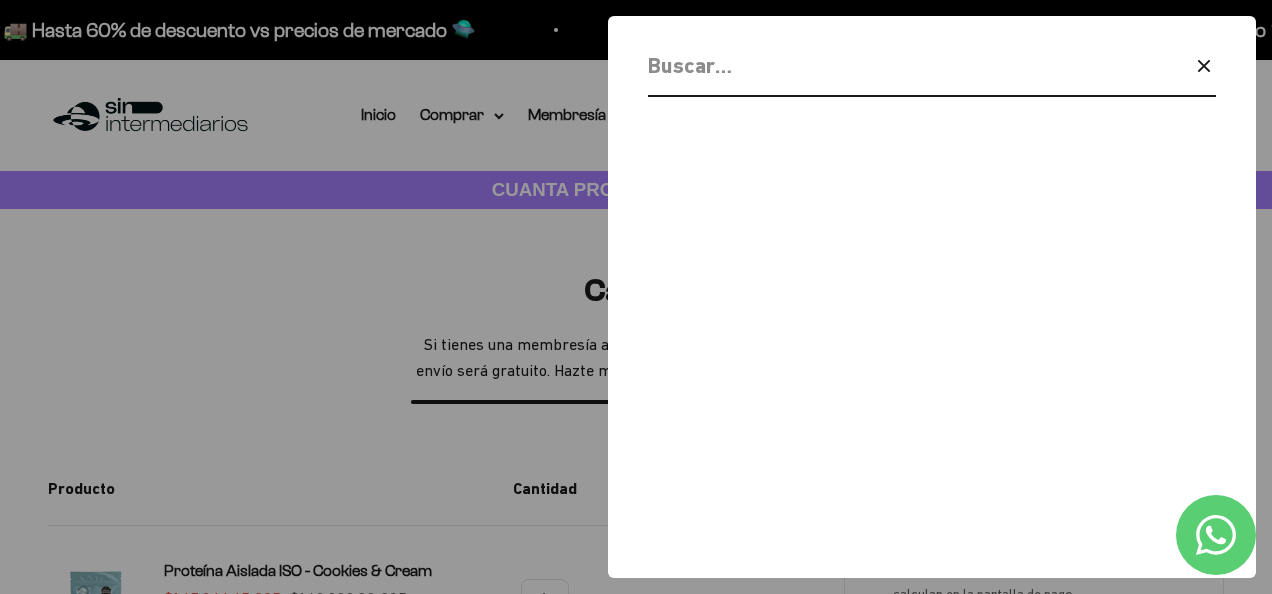 click at bounding box center [880, 65] 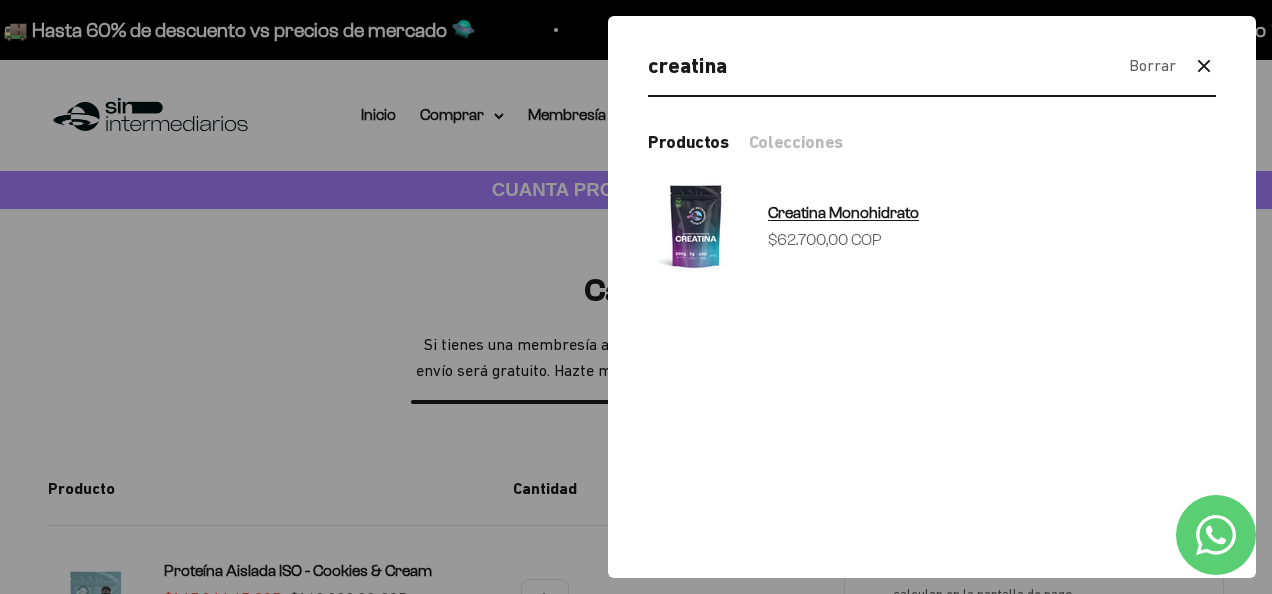 type on "creatina" 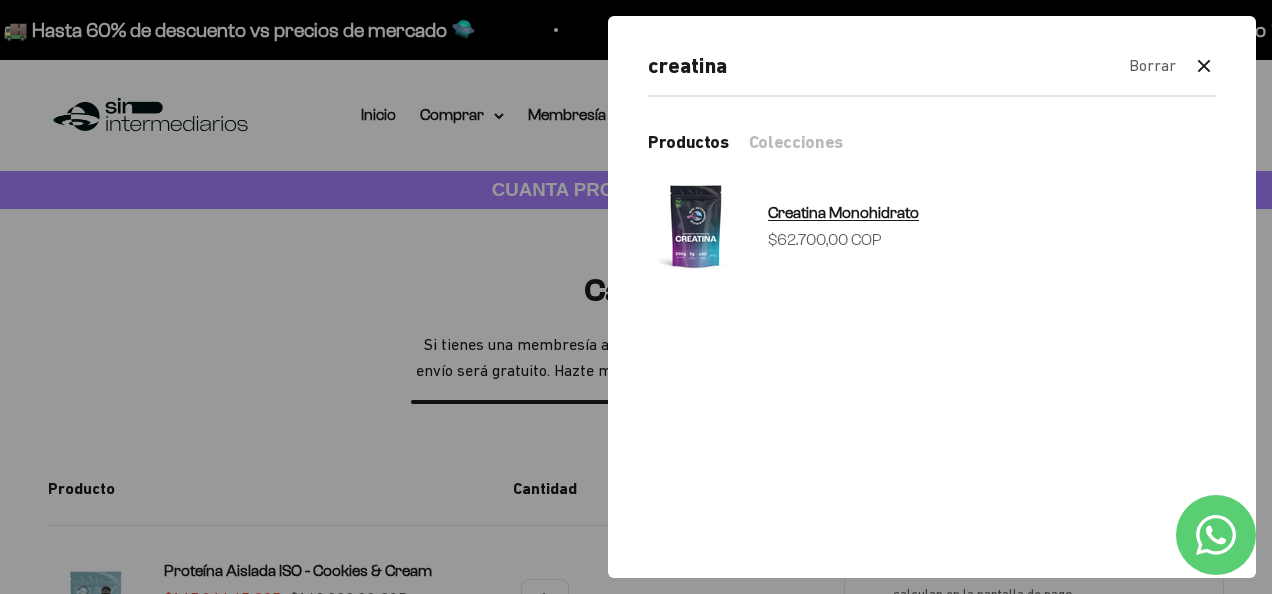 click on "Precio de oferta $62.700,00 COP" at bounding box center (825, 240) 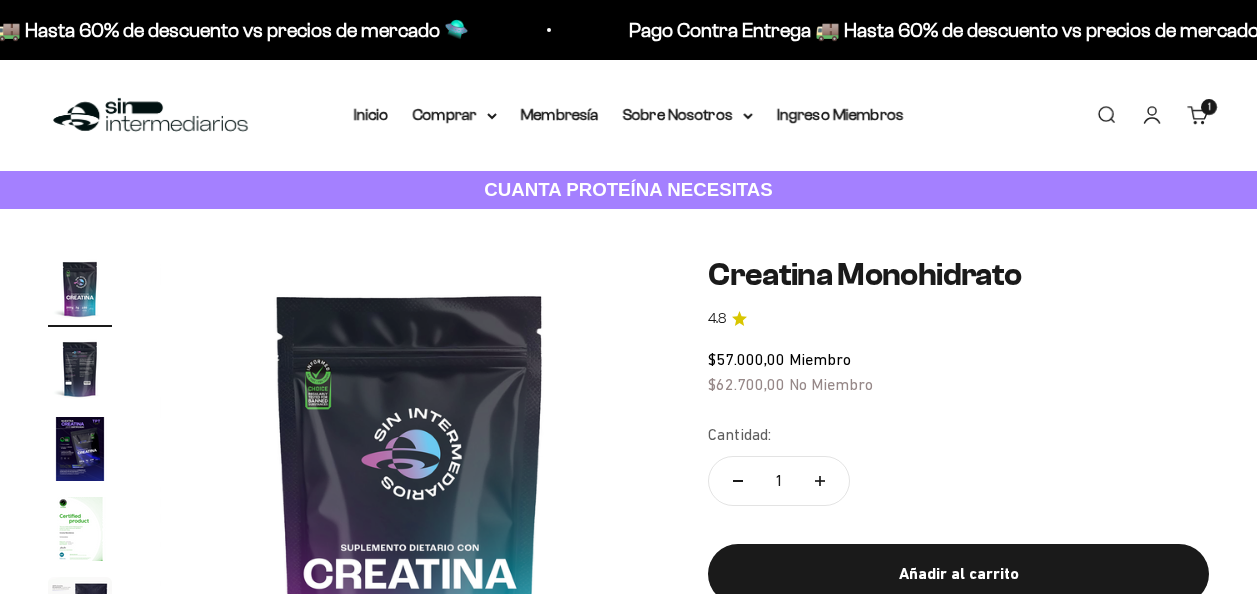 scroll, scrollTop: 0, scrollLeft: 0, axis: both 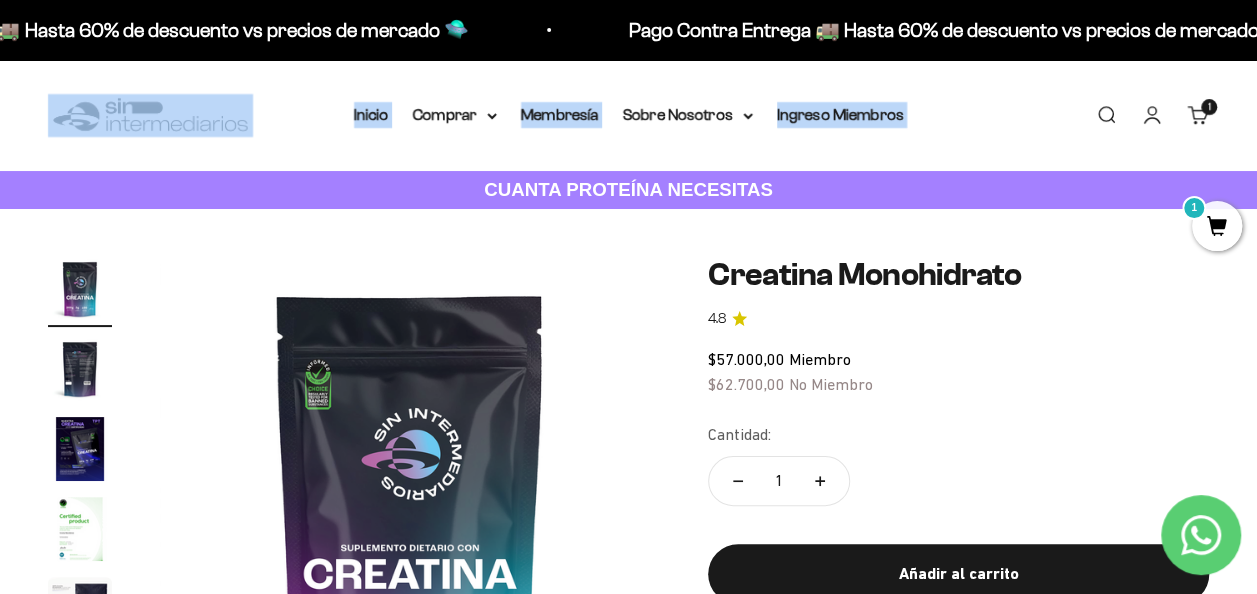drag, startPoint x: 1255, startPoint y: 50, endPoint x: 1252, endPoint y: 64, distance: 14.3178215 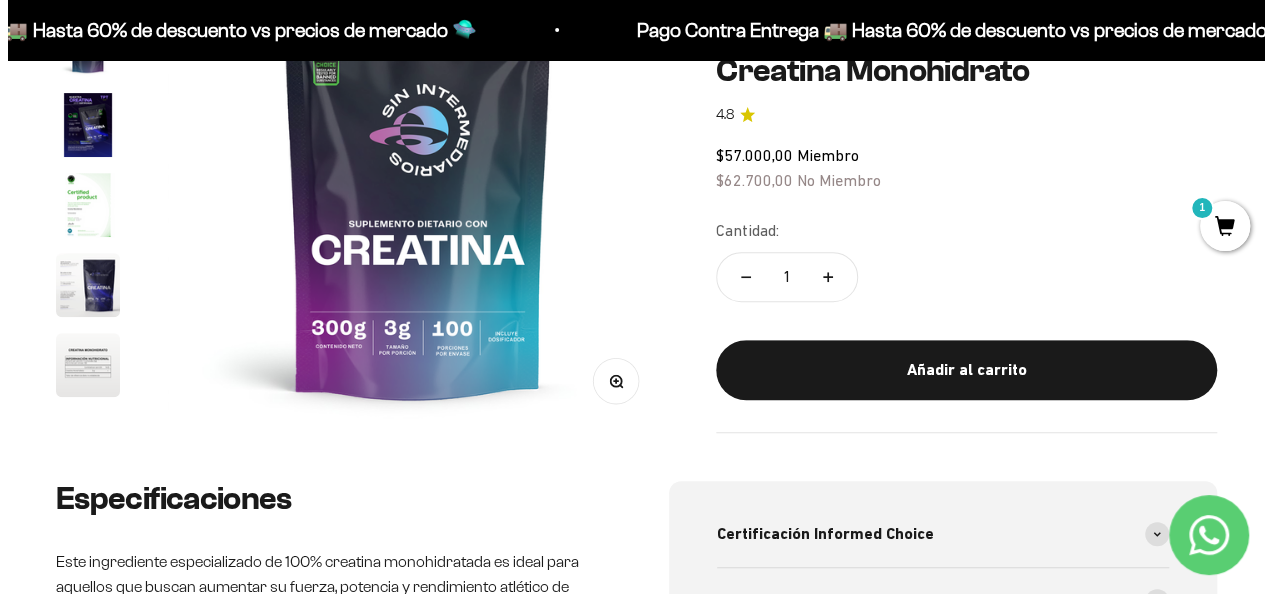 scroll, scrollTop: 362, scrollLeft: 0, axis: vertical 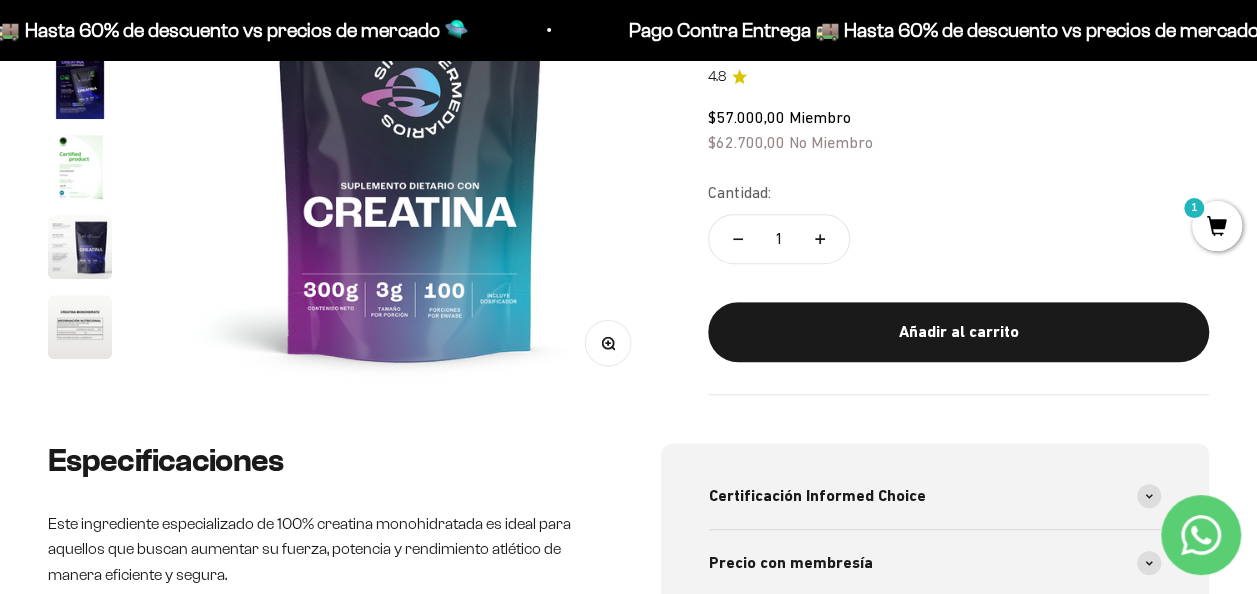 click 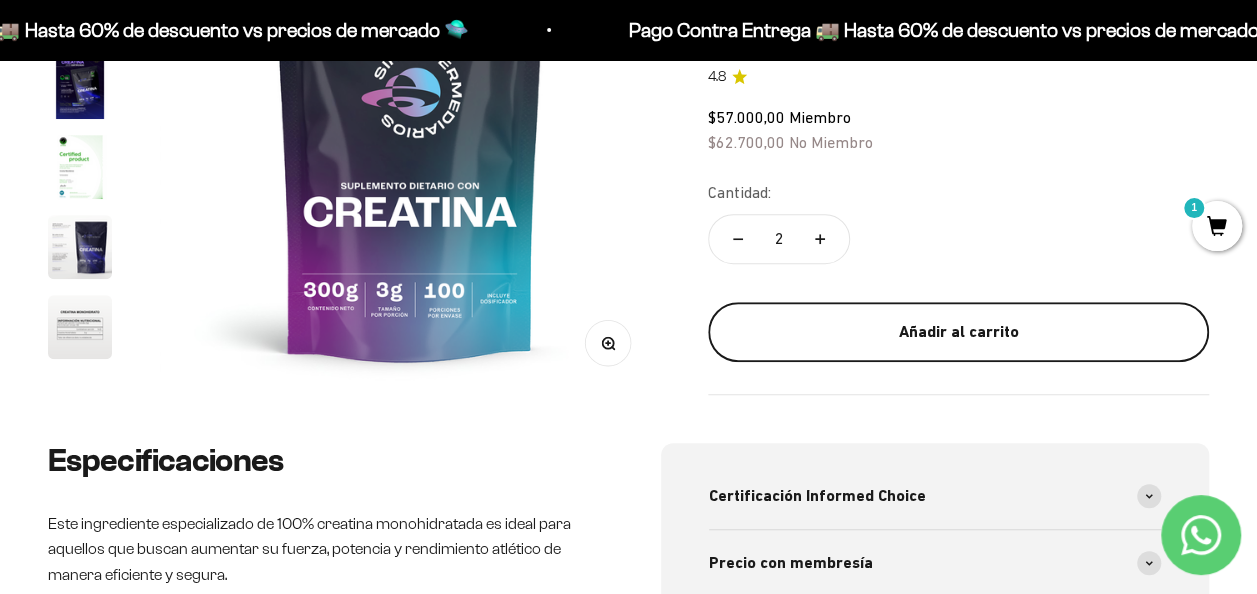 click on "Añadir al carrito" at bounding box center (958, 332) 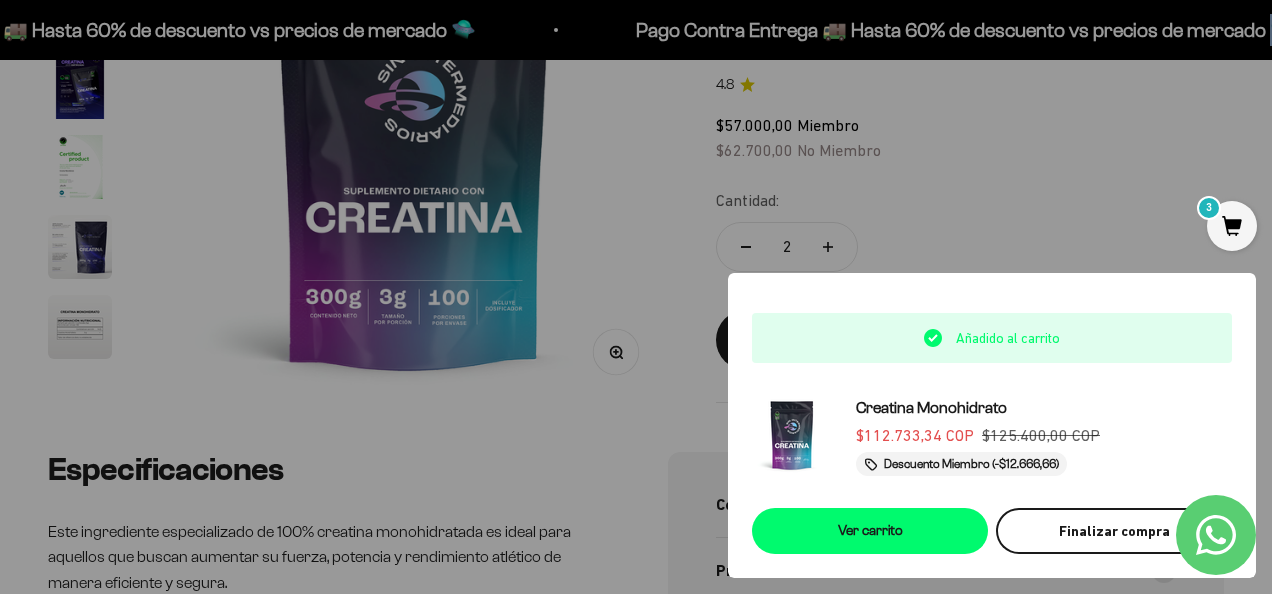 click on "Finalizar compra" at bounding box center (1114, 531) 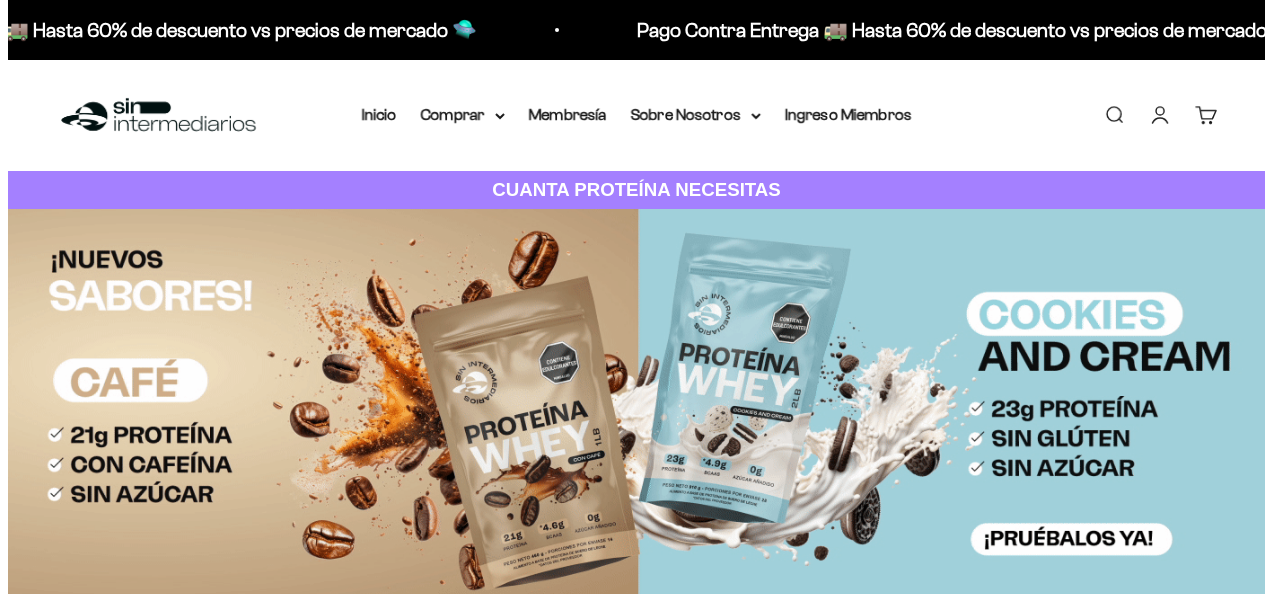 scroll, scrollTop: 0, scrollLeft: 0, axis: both 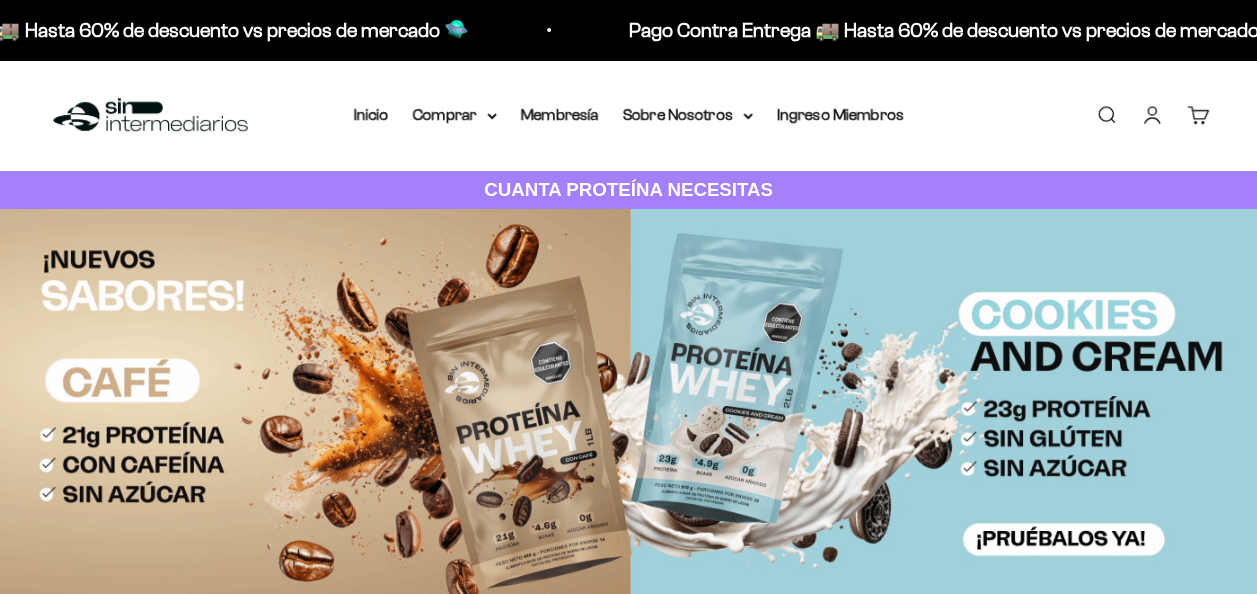 click on "Buscar" at bounding box center [1106, 115] 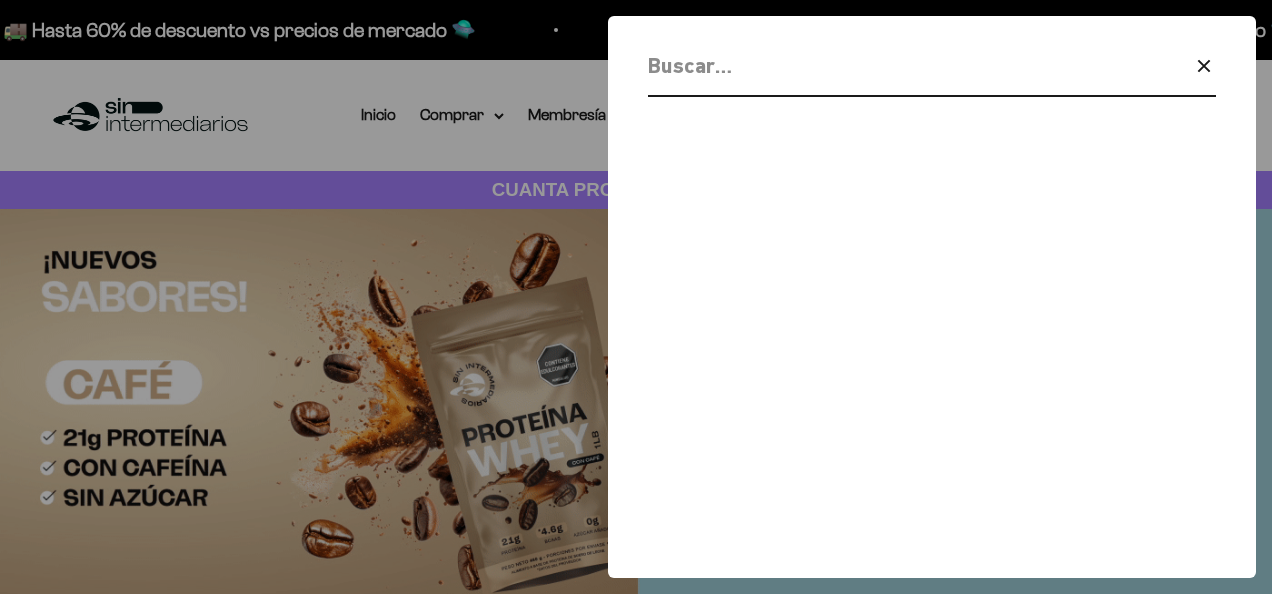 click at bounding box center (880, 65) 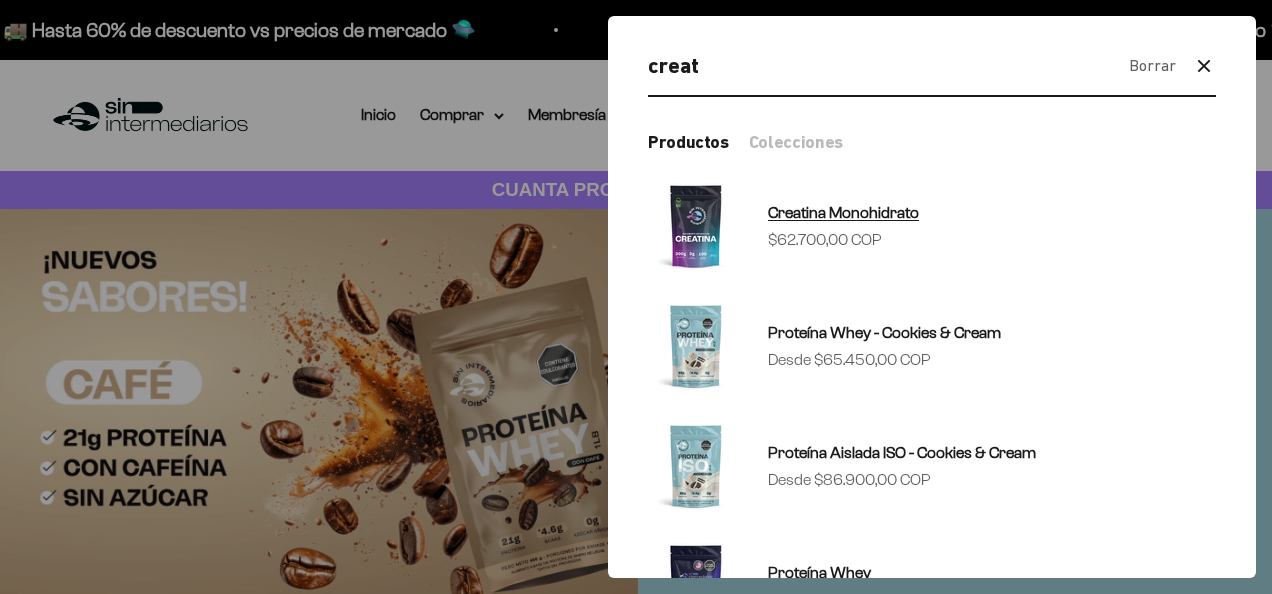 type on "creat" 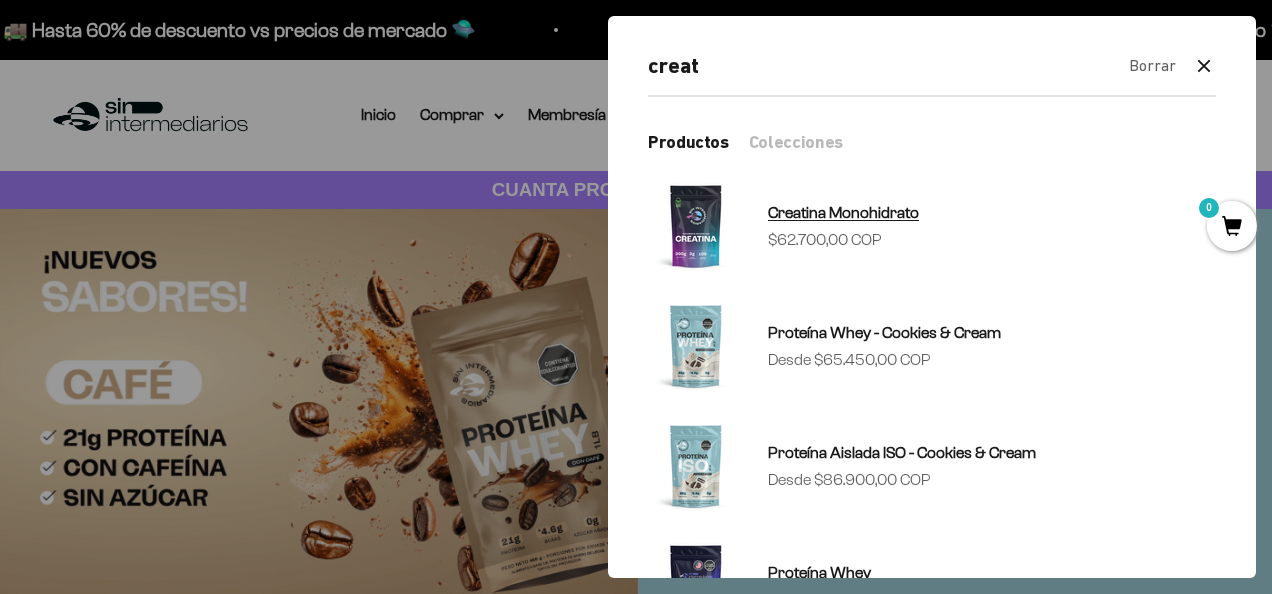 click on "Precio de oferta $62.700,00 COP" at bounding box center (825, 240) 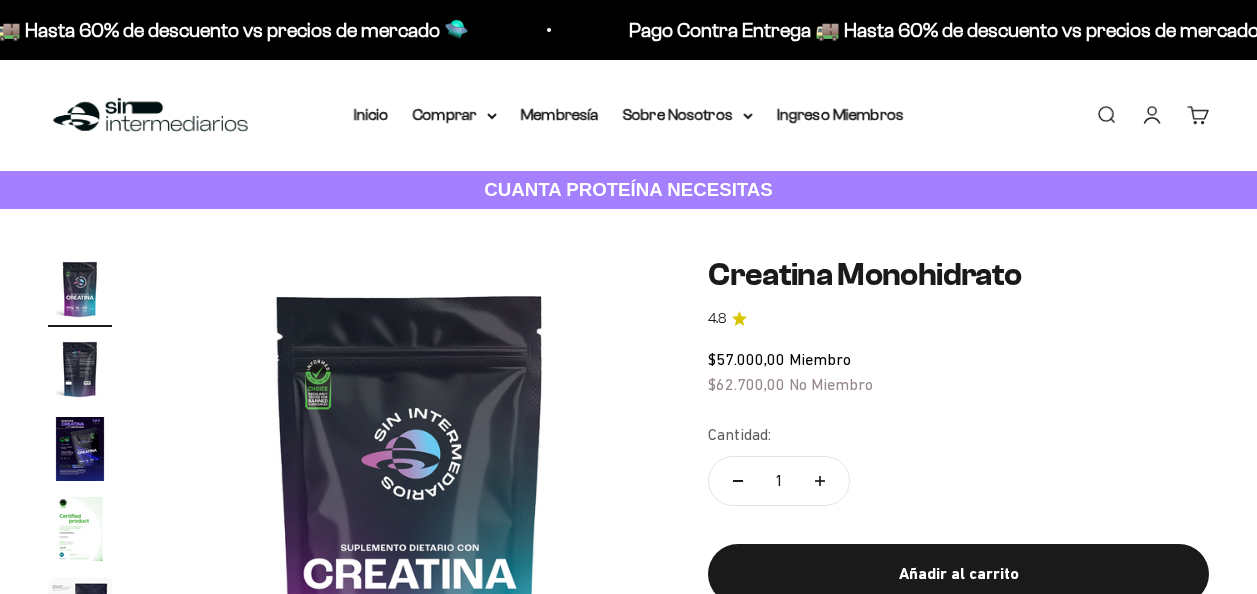 scroll, scrollTop: 0, scrollLeft: 0, axis: both 